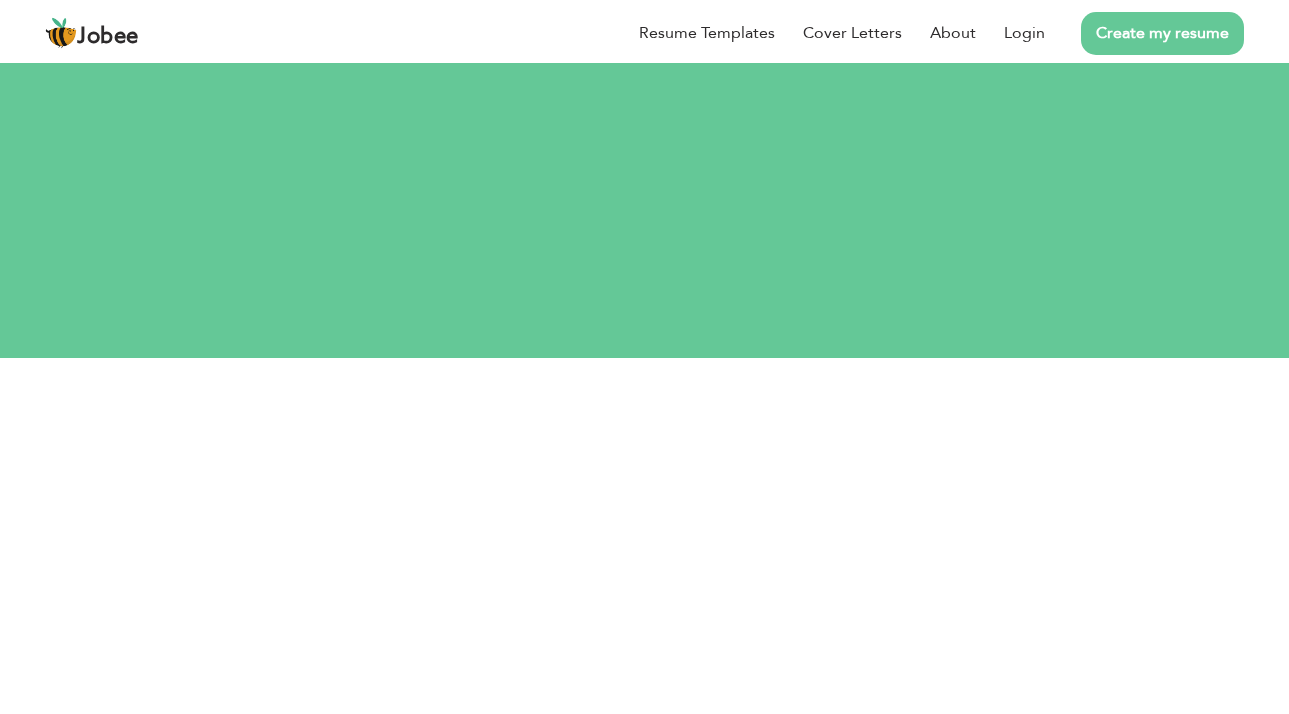 scroll, scrollTop: 0, scrollLeft: 0, axis: both 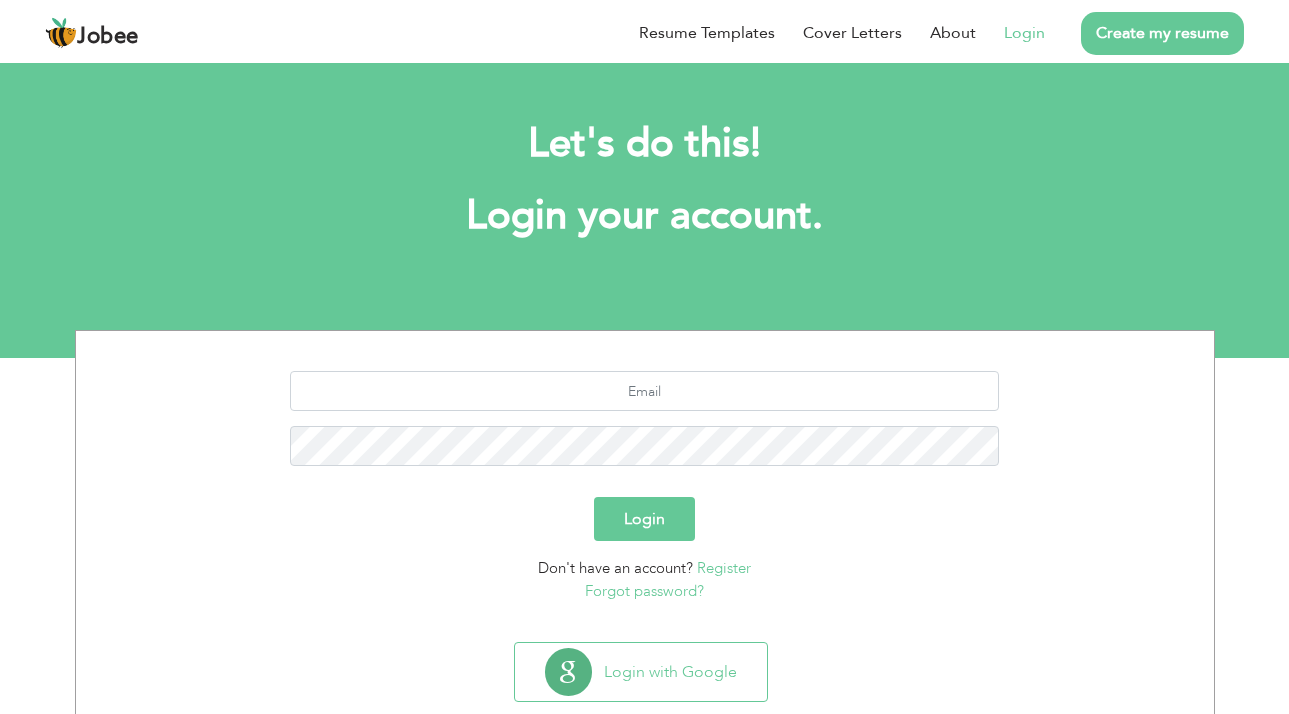 click on "Login" at bounding box center [1024, 33] 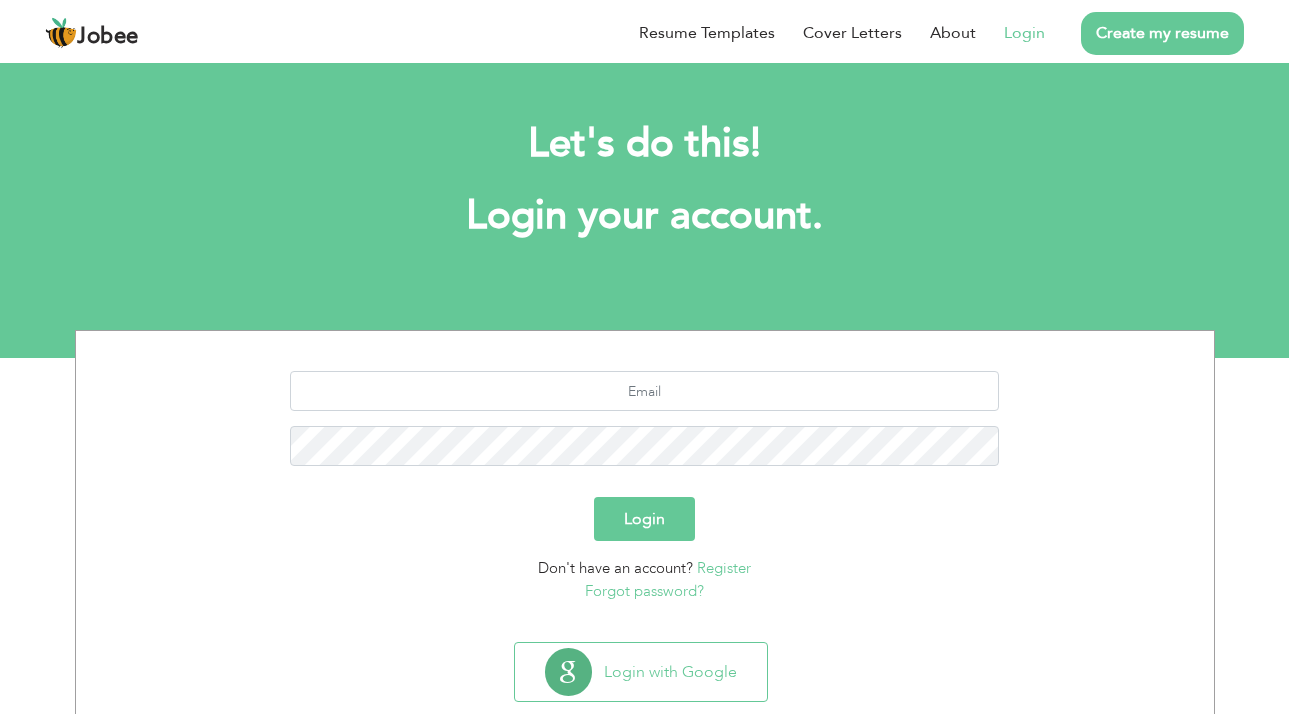 click on "Login" at bounding box center [1024, 33] 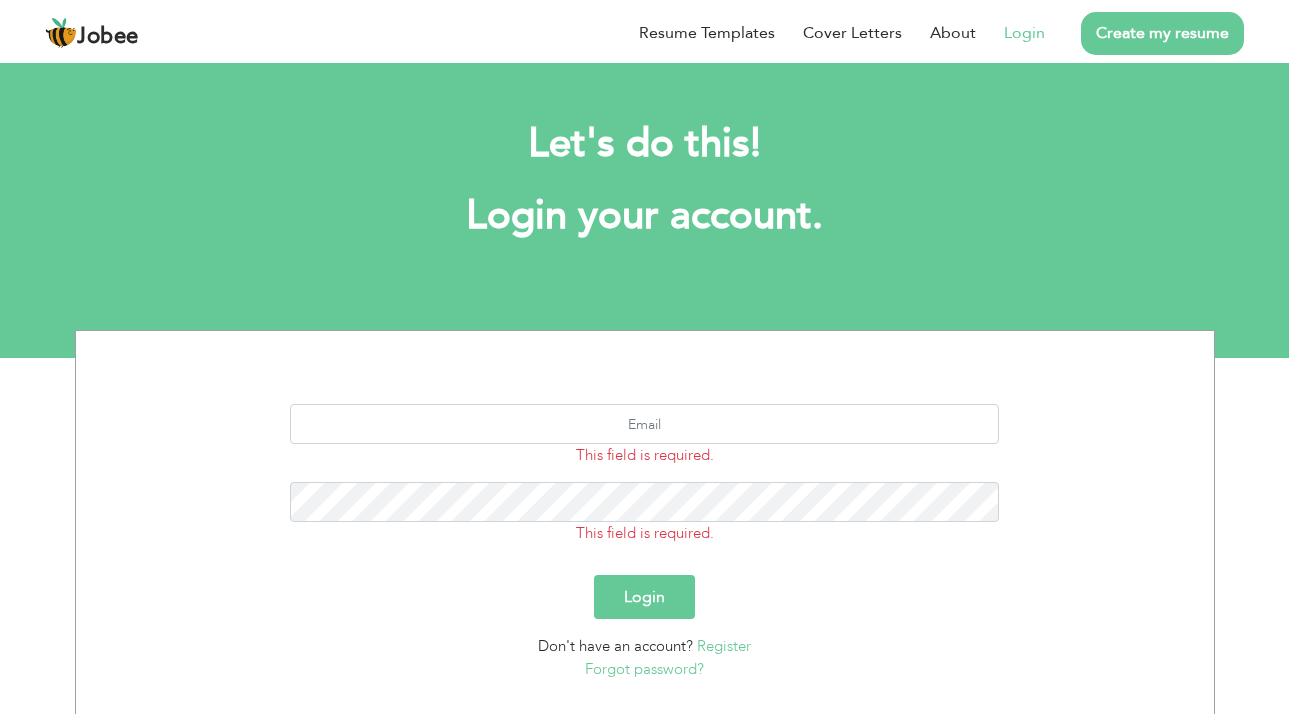 scroll, scrollTop: 0, scrollLeft: 0, axis: both 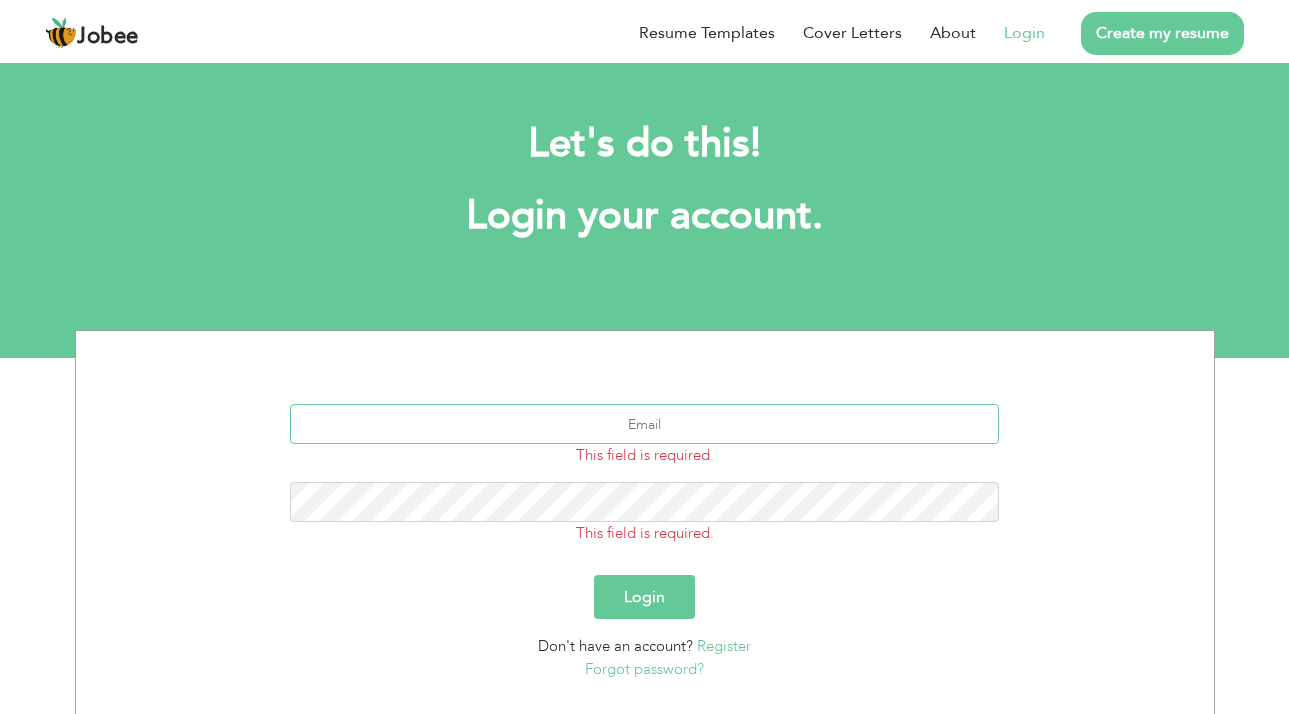 type on "amyr.jhyn@gmail.com" 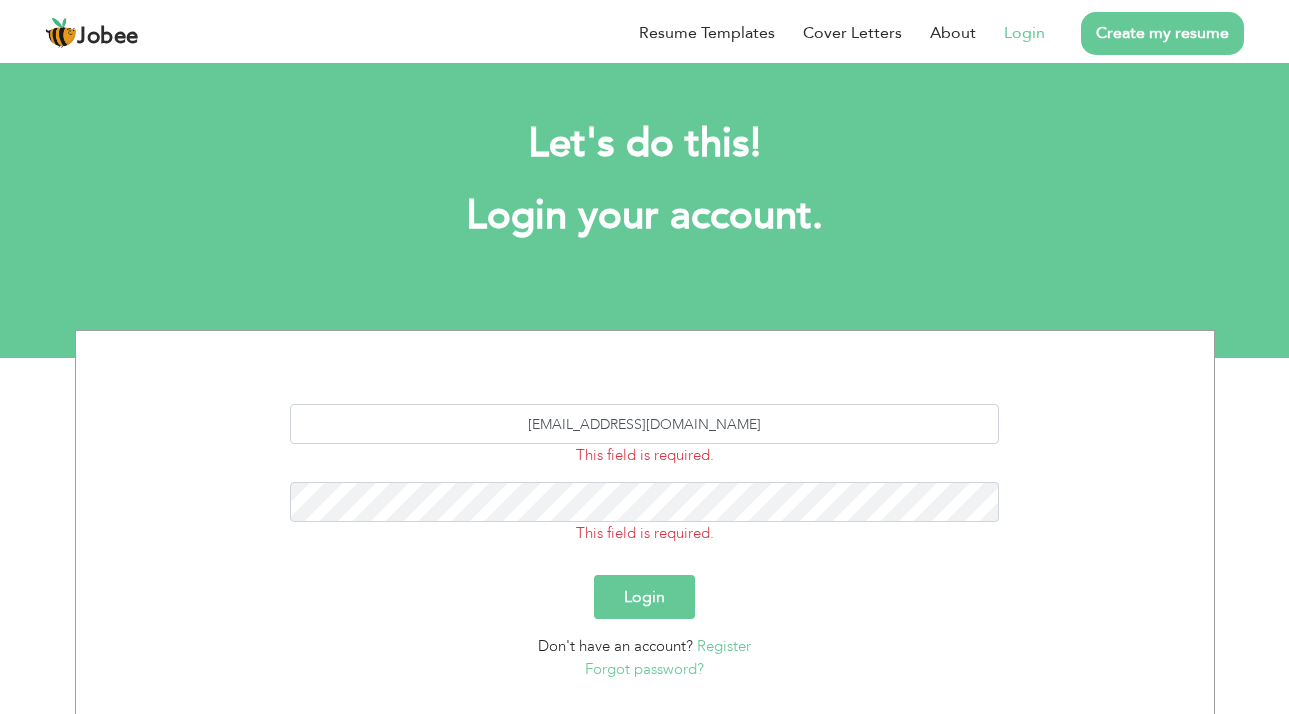 click on "Login" at bounding box center [644, 597] 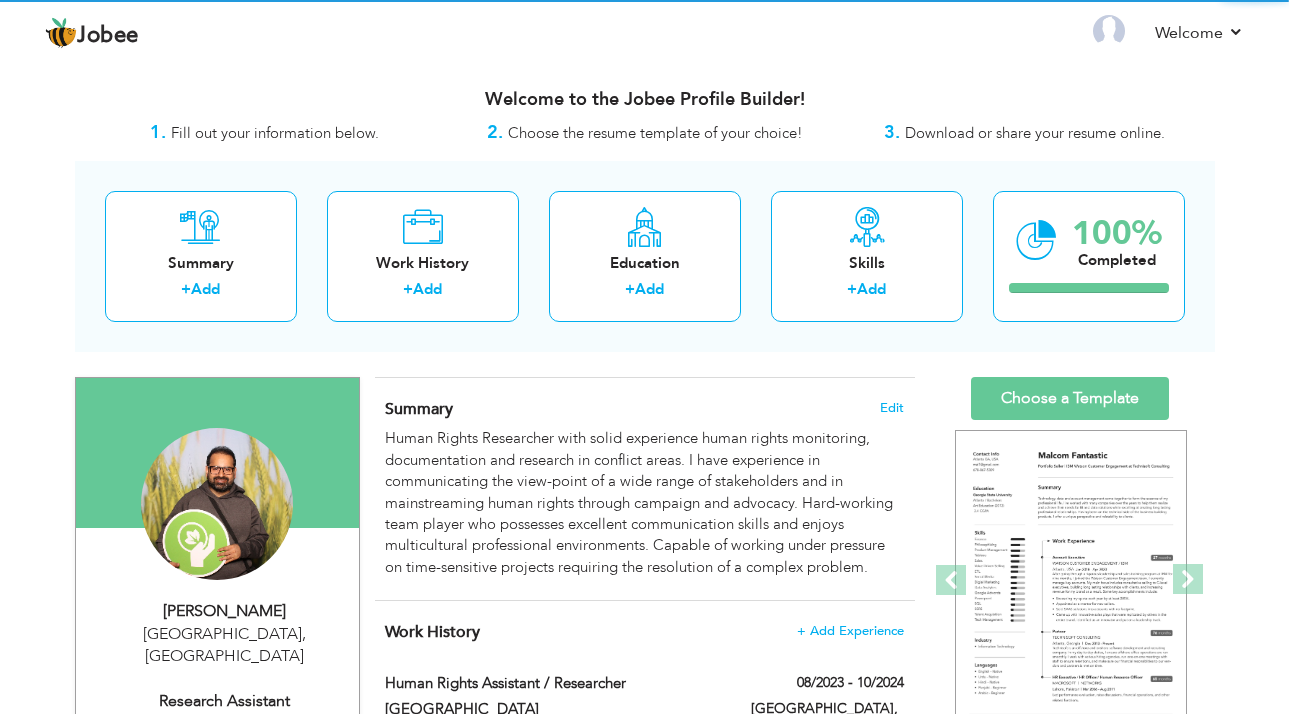 scroll, scrollTop: 0, scrollLeft: 0, axis: both 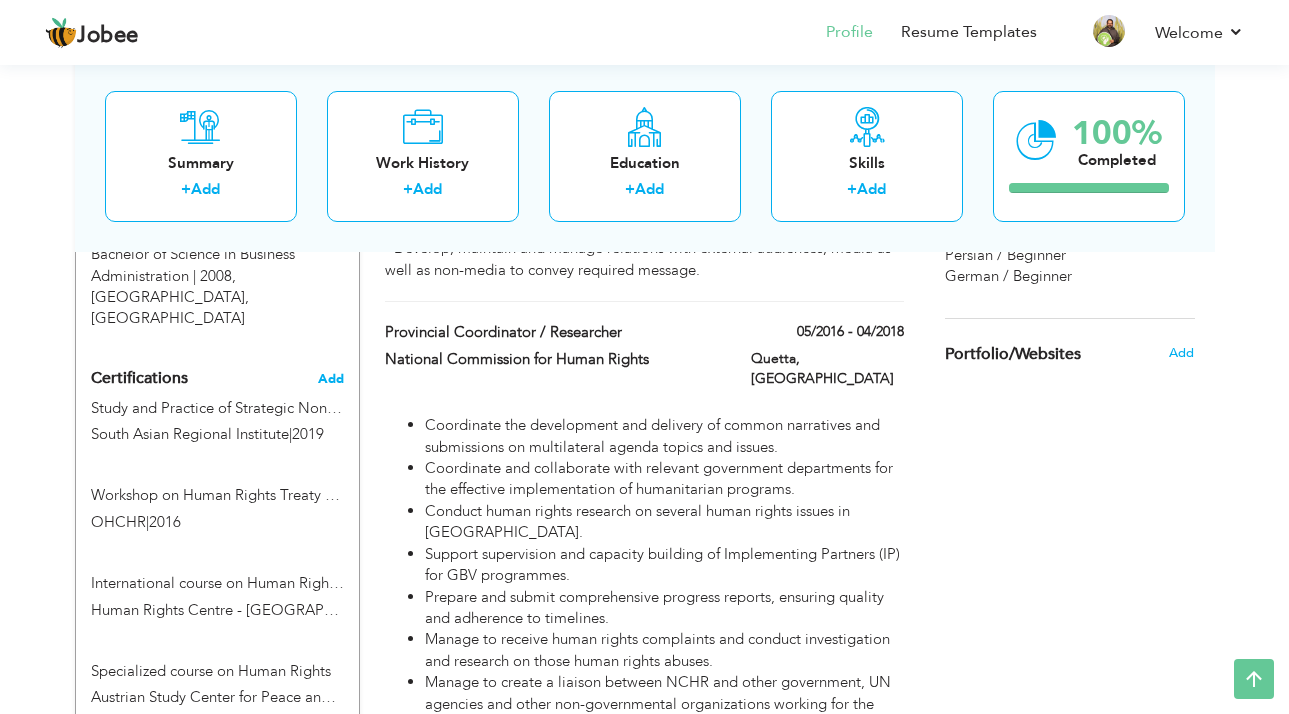 click on "Add" at bounding box center [331, 379] 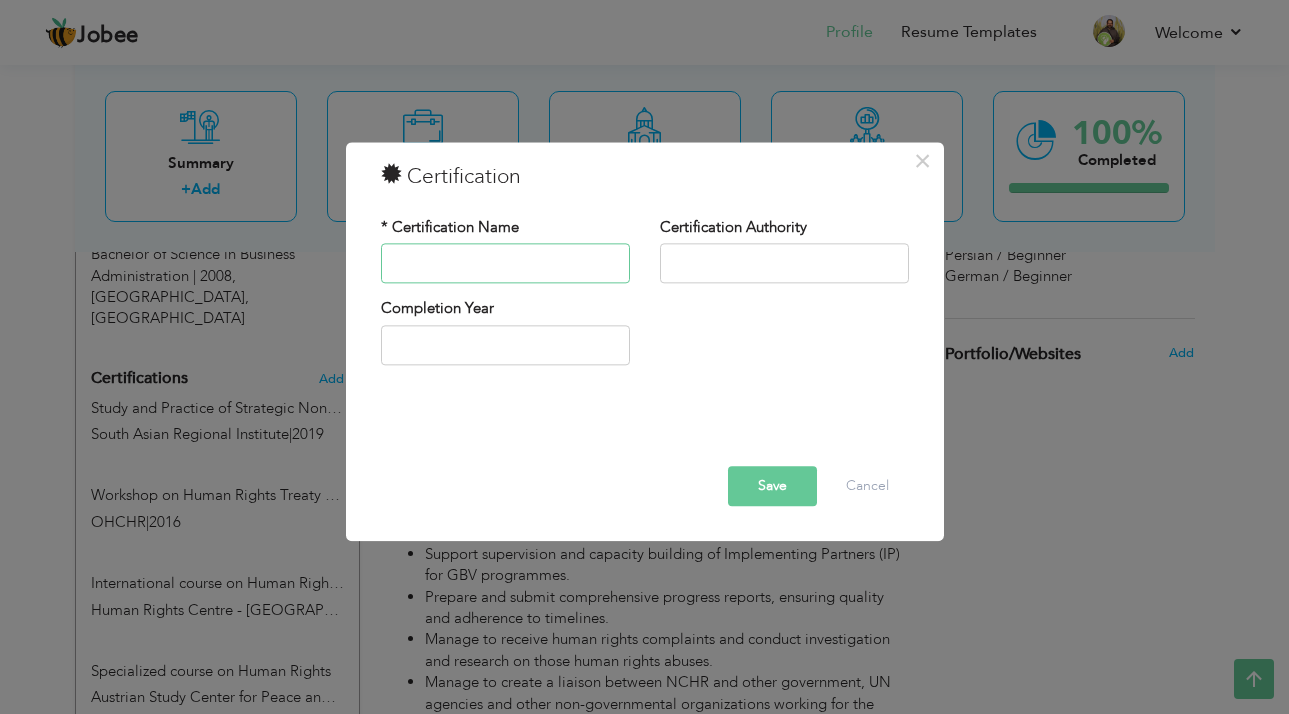 click at bounding box center (505, 264) 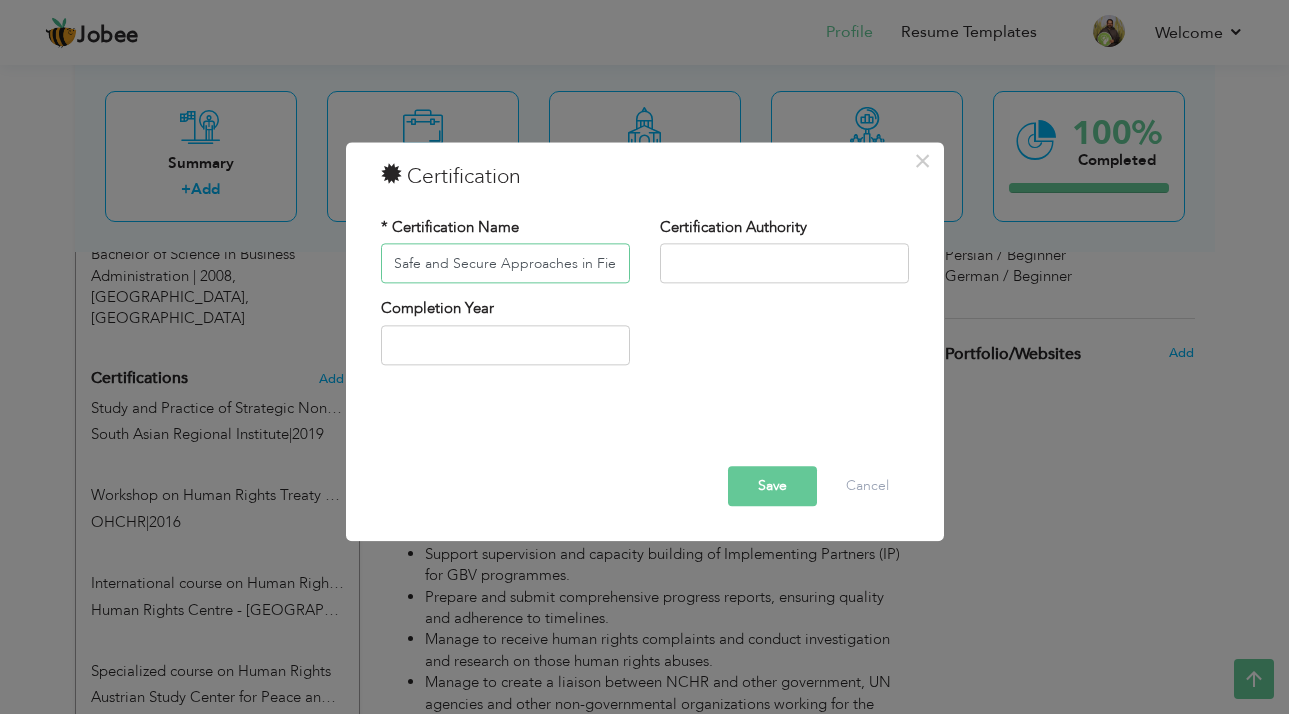 type on "Safe and Secure Approaches in Field Environment" 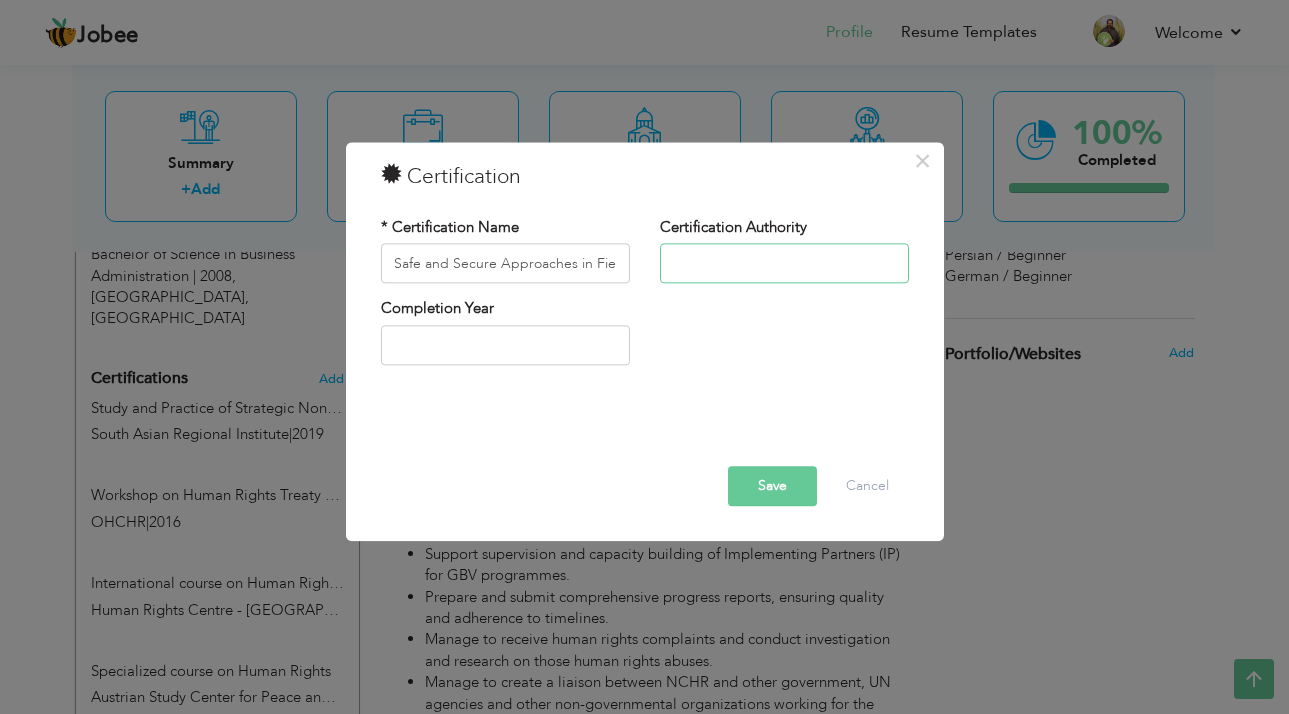 click at bounding box center [784, 264] 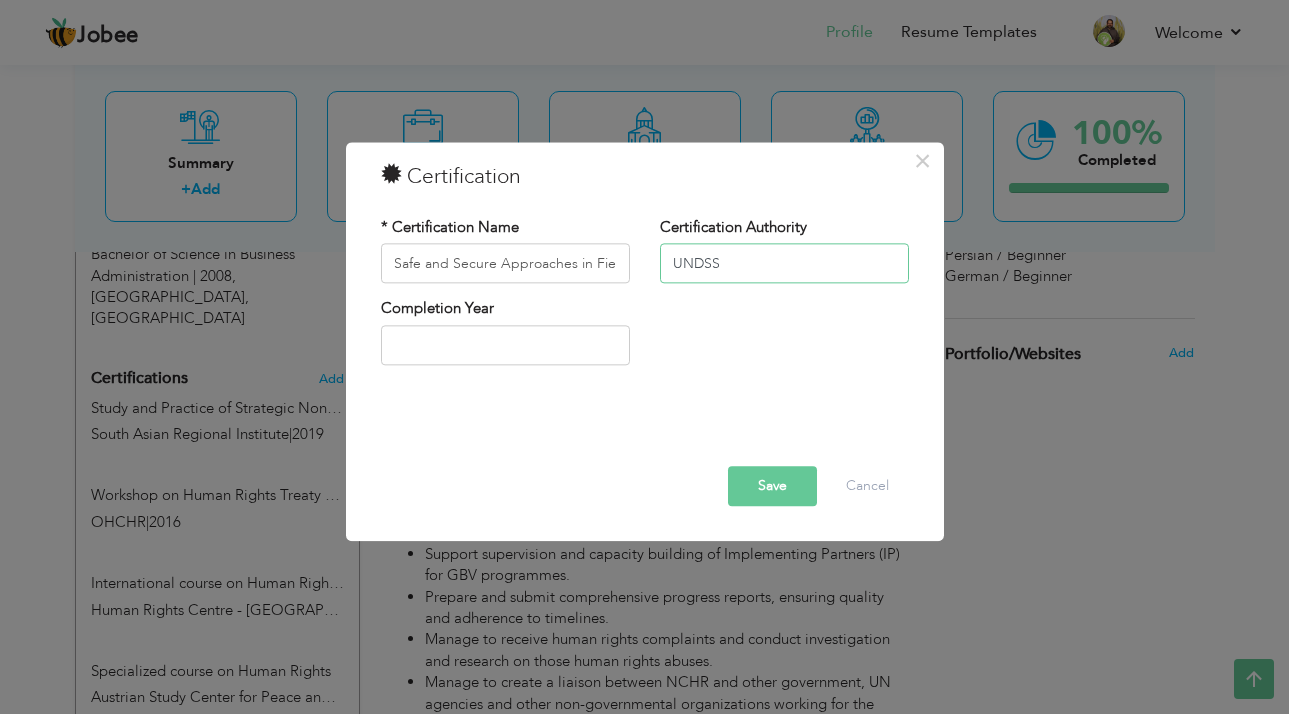 type on "UNDSS" 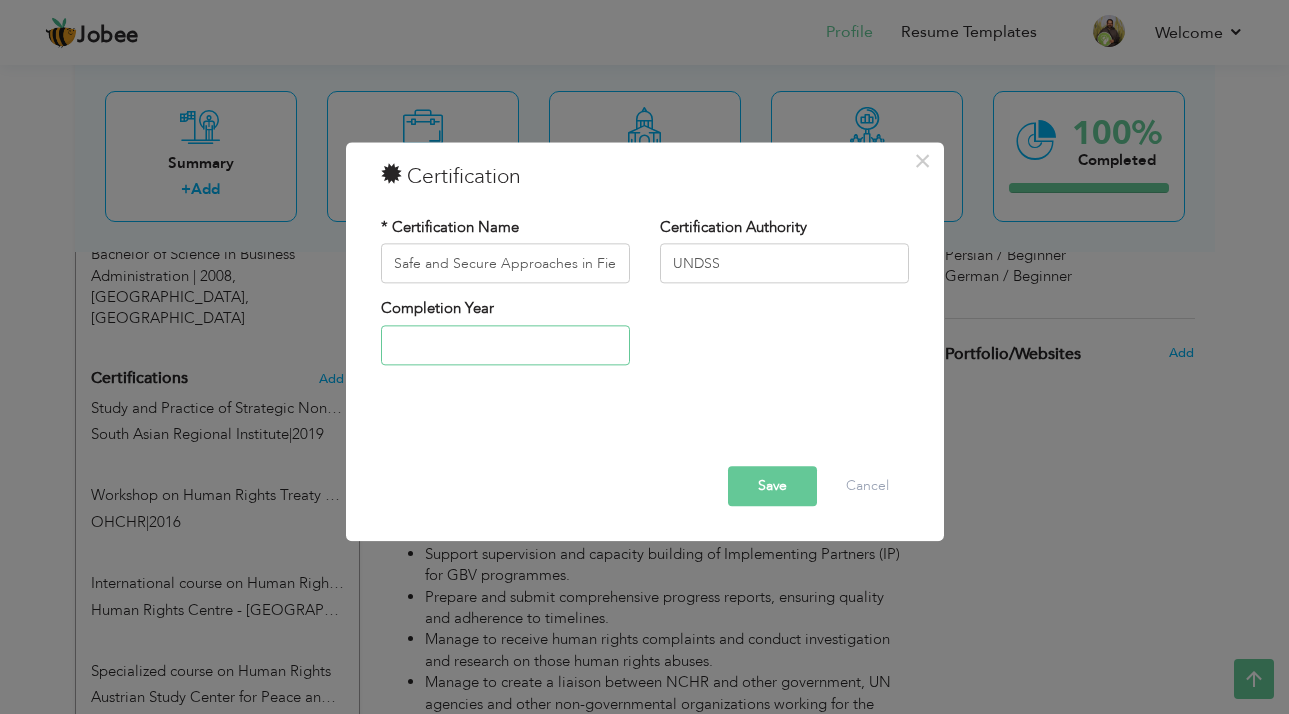 type on "2025" 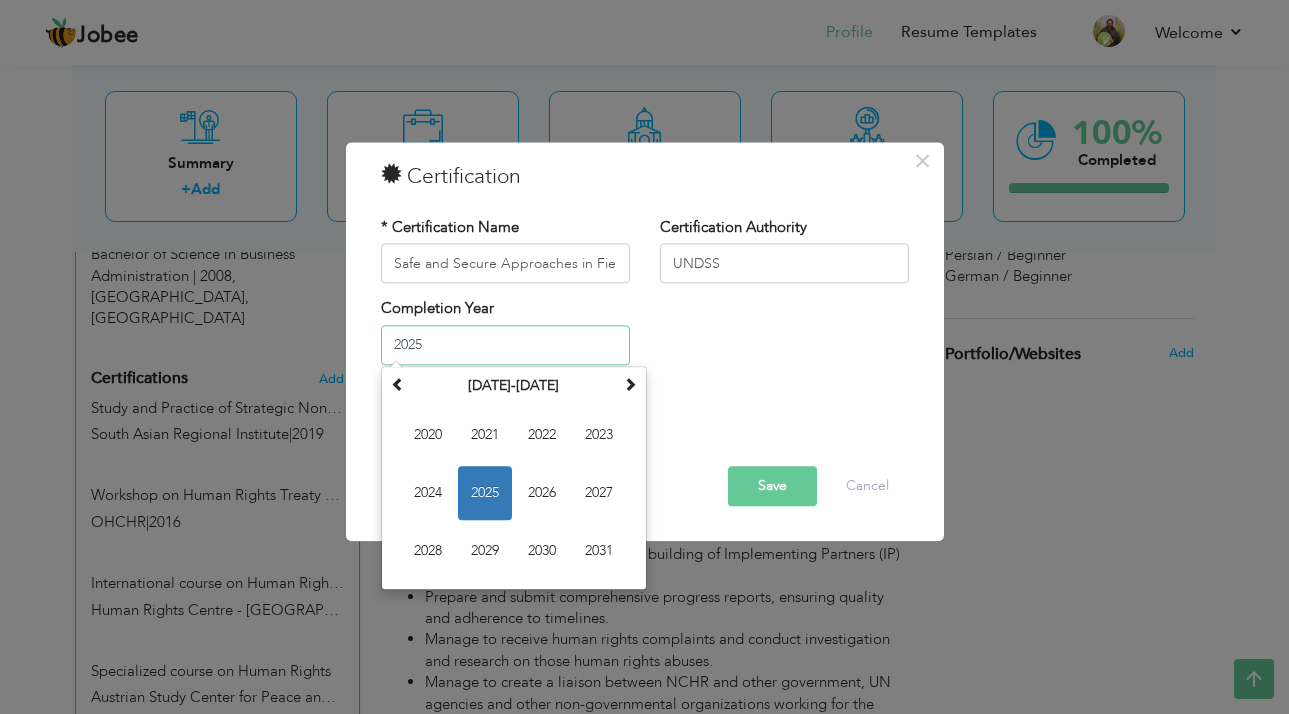 click on "2025" at bounding box center [505, 345] 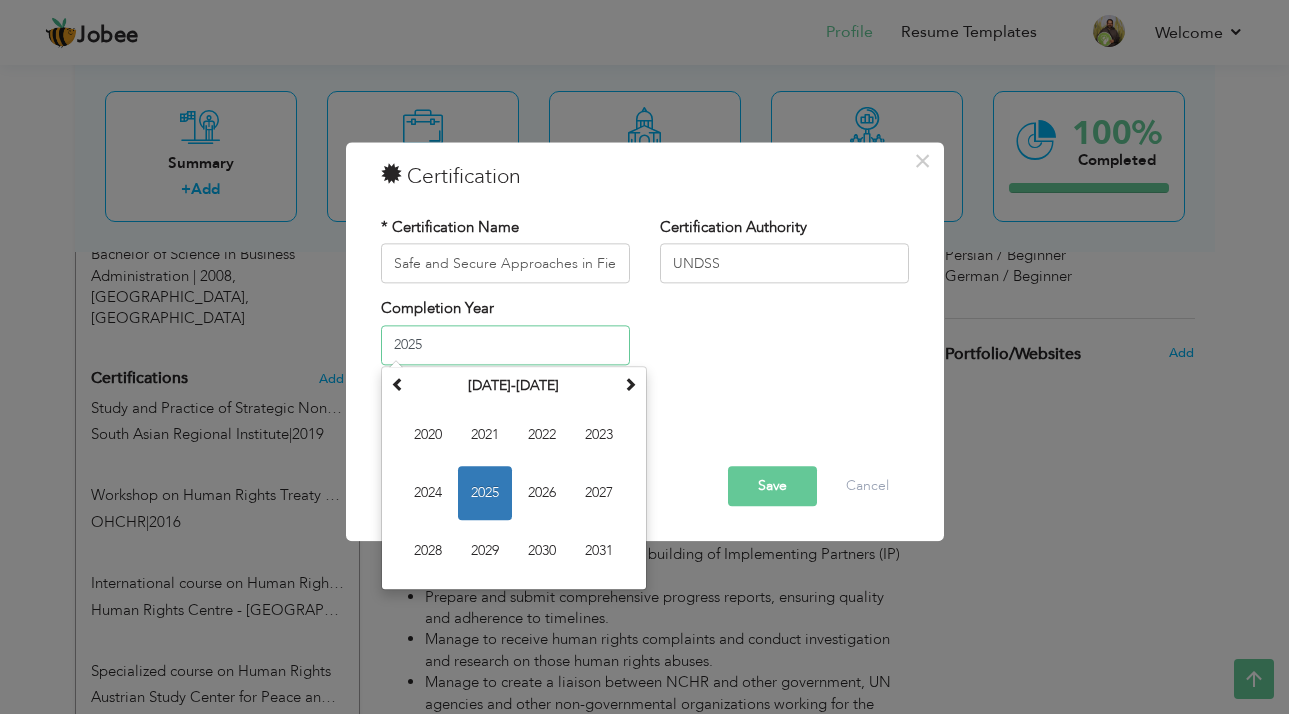 click on "2025" at bounding box center (485, 494) 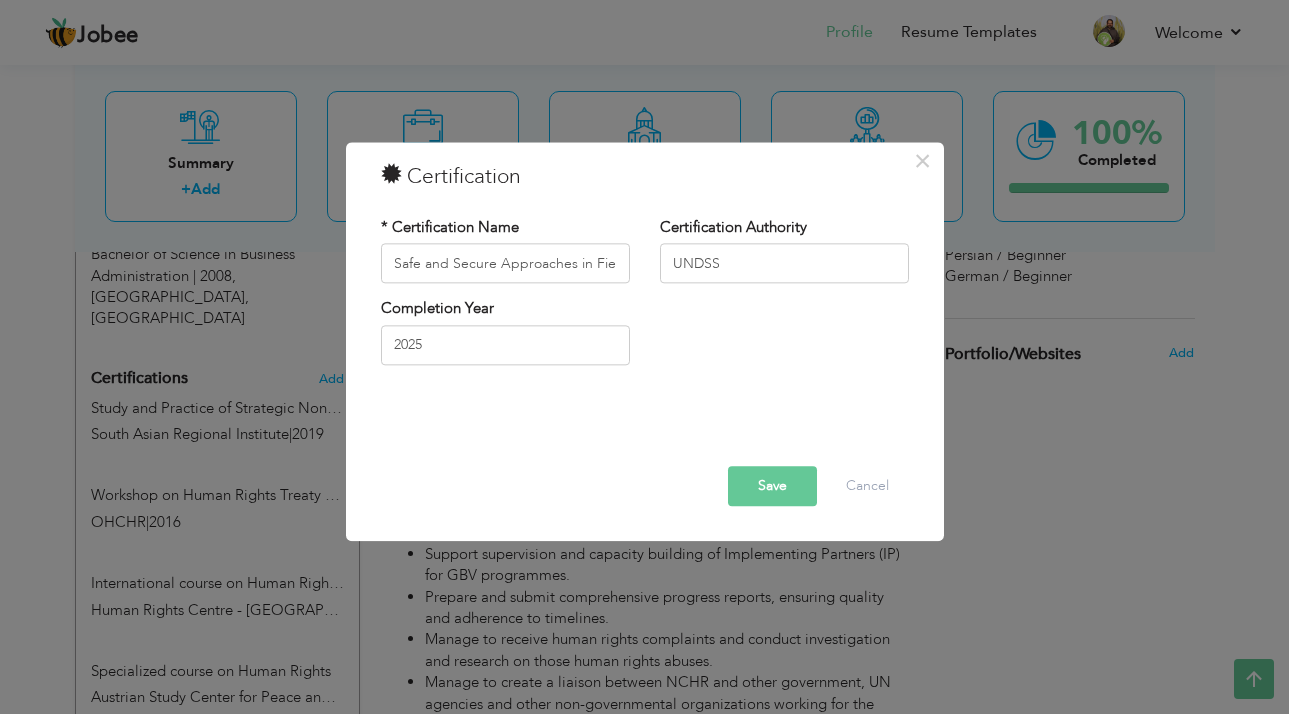 click on "Save" at bounding box center [772, 487] 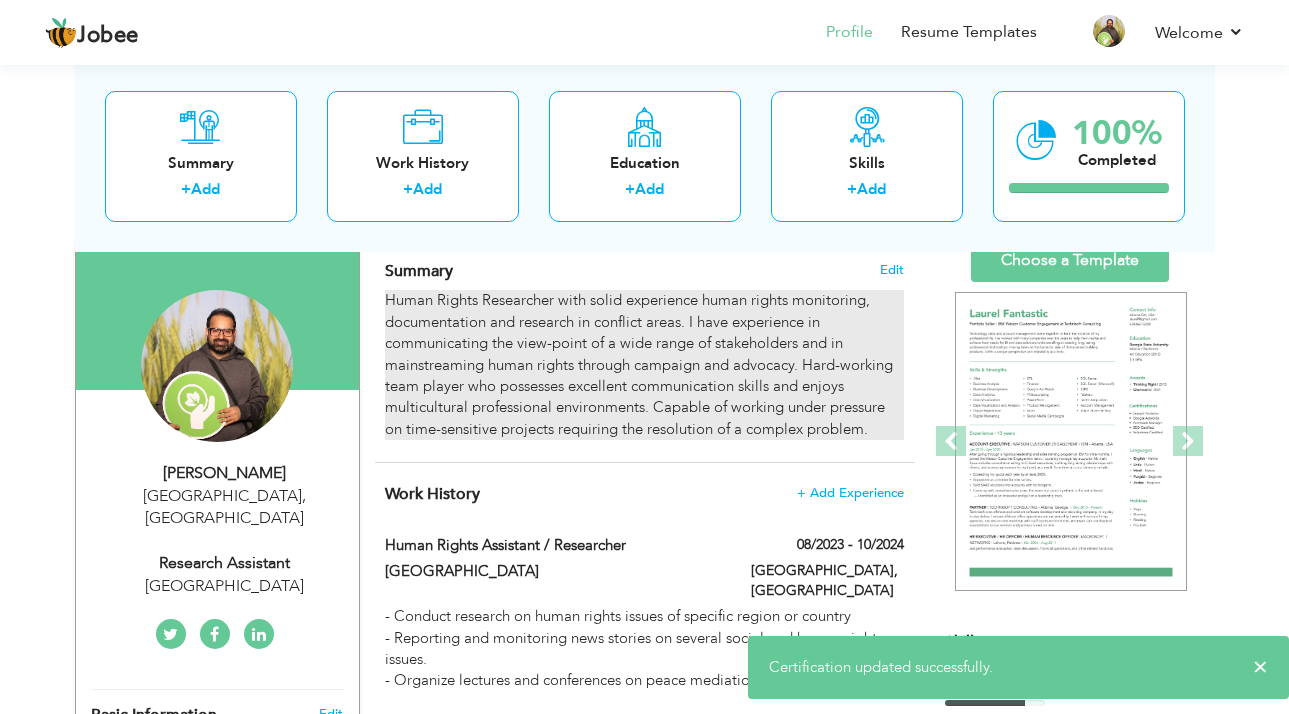 scroll, scrollTop: 207, scrollLeft: 0, axis: vertical 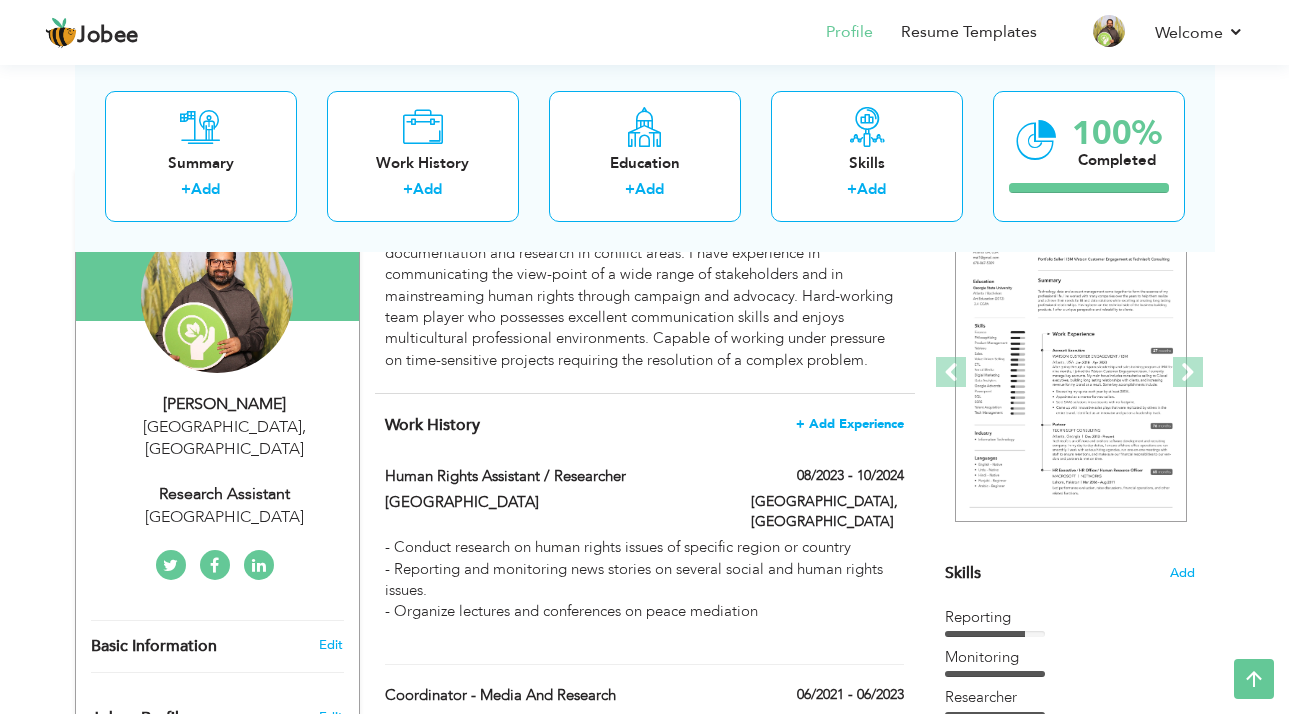 click on "+ Add Experience" at bounding box center [850, 424] 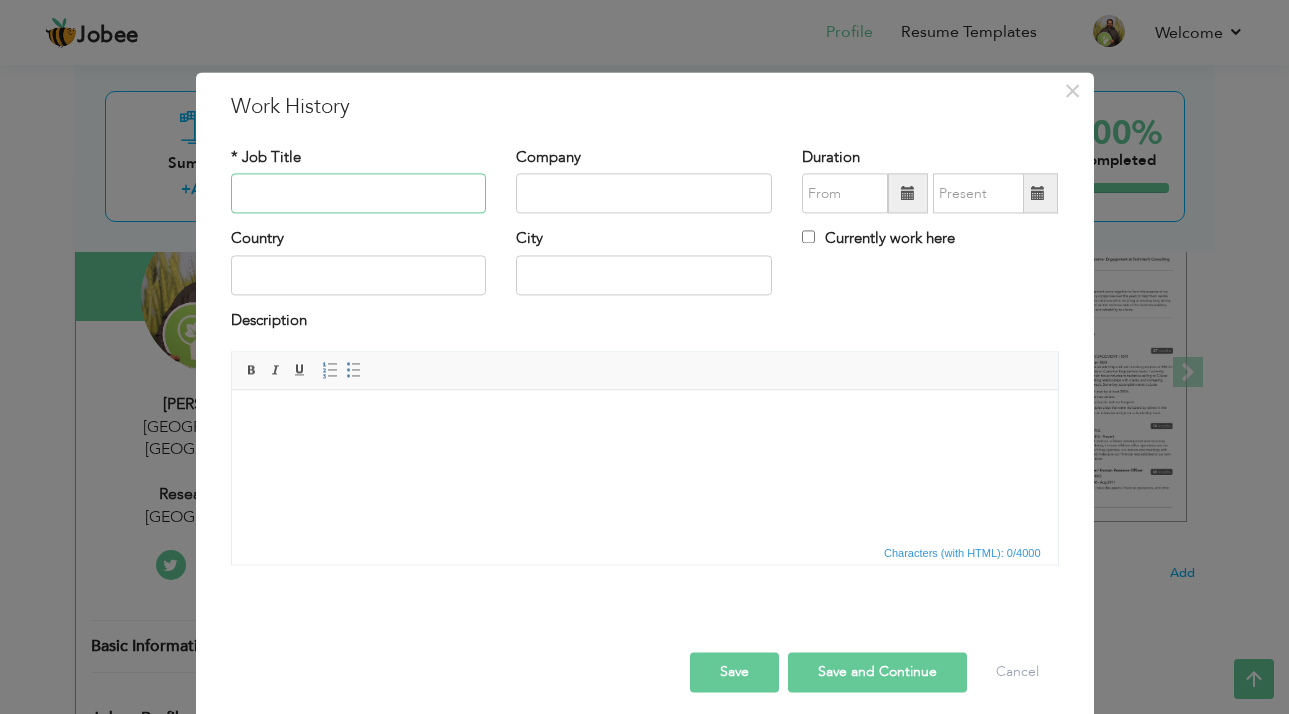 click at bounding box center (359, 194) 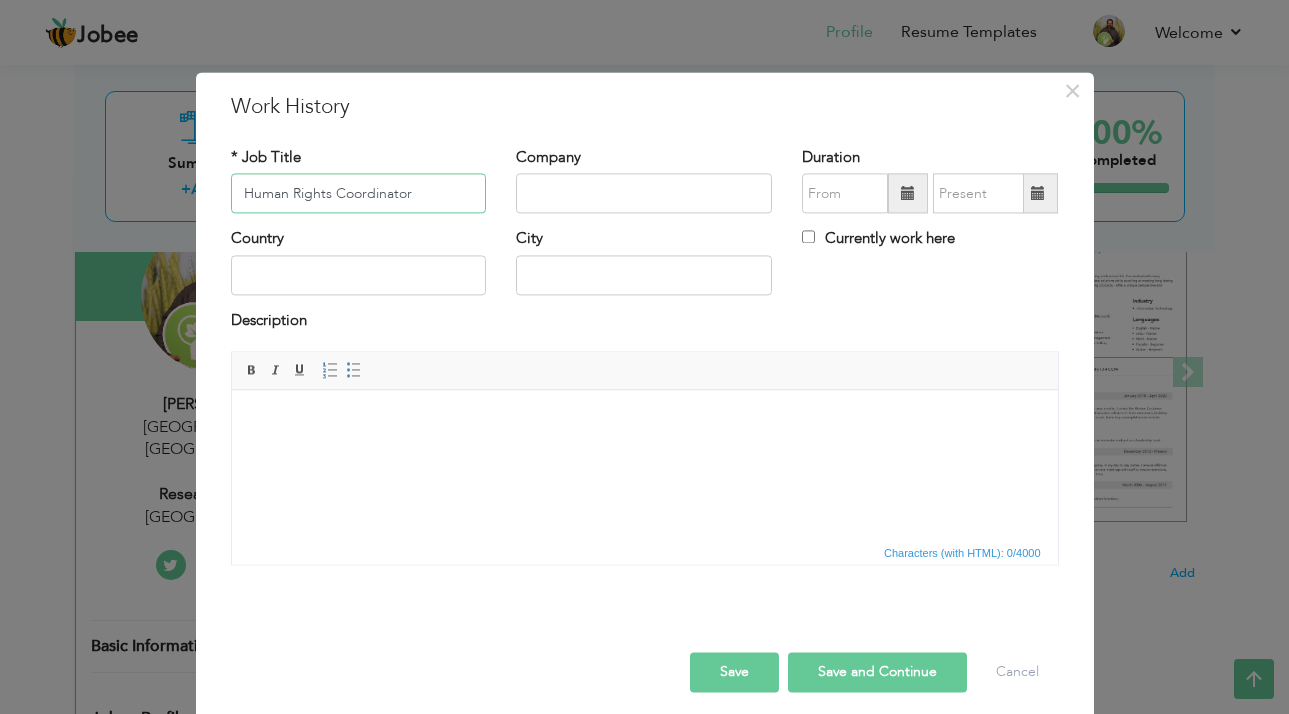 type on "Human Rights Coordinator" 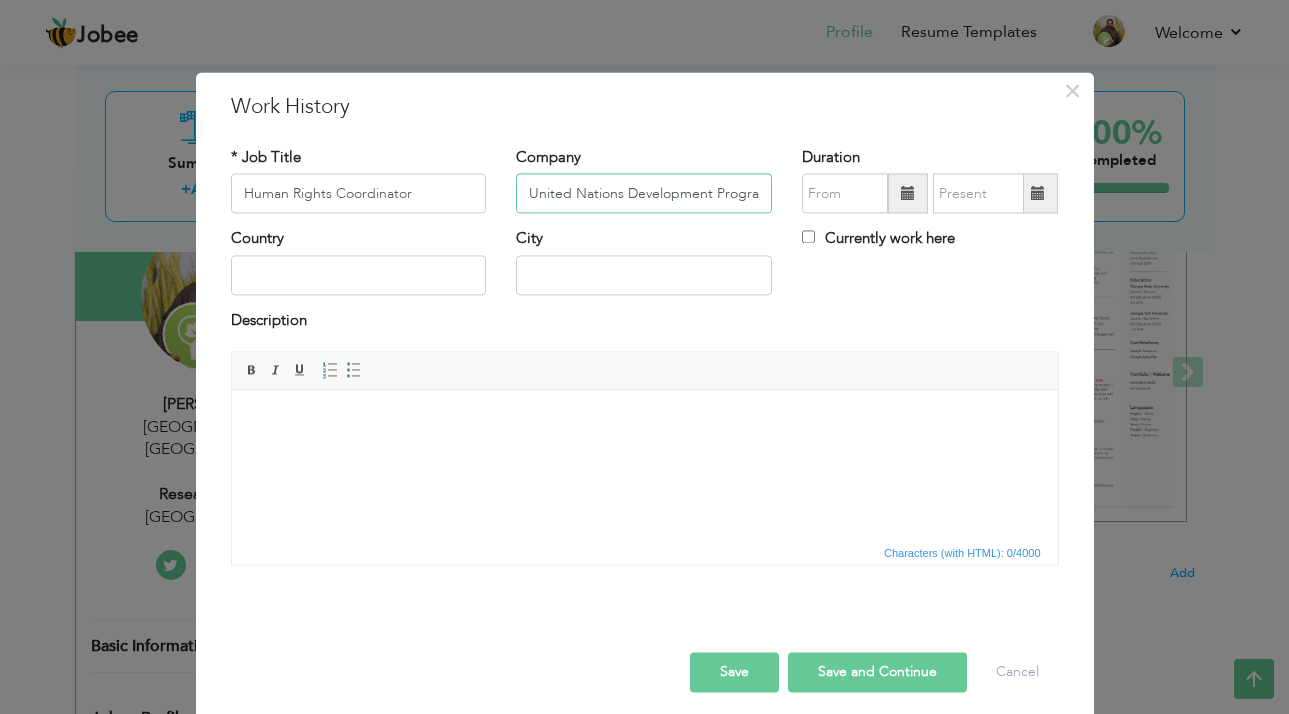 type on "United Nations Development Programme" 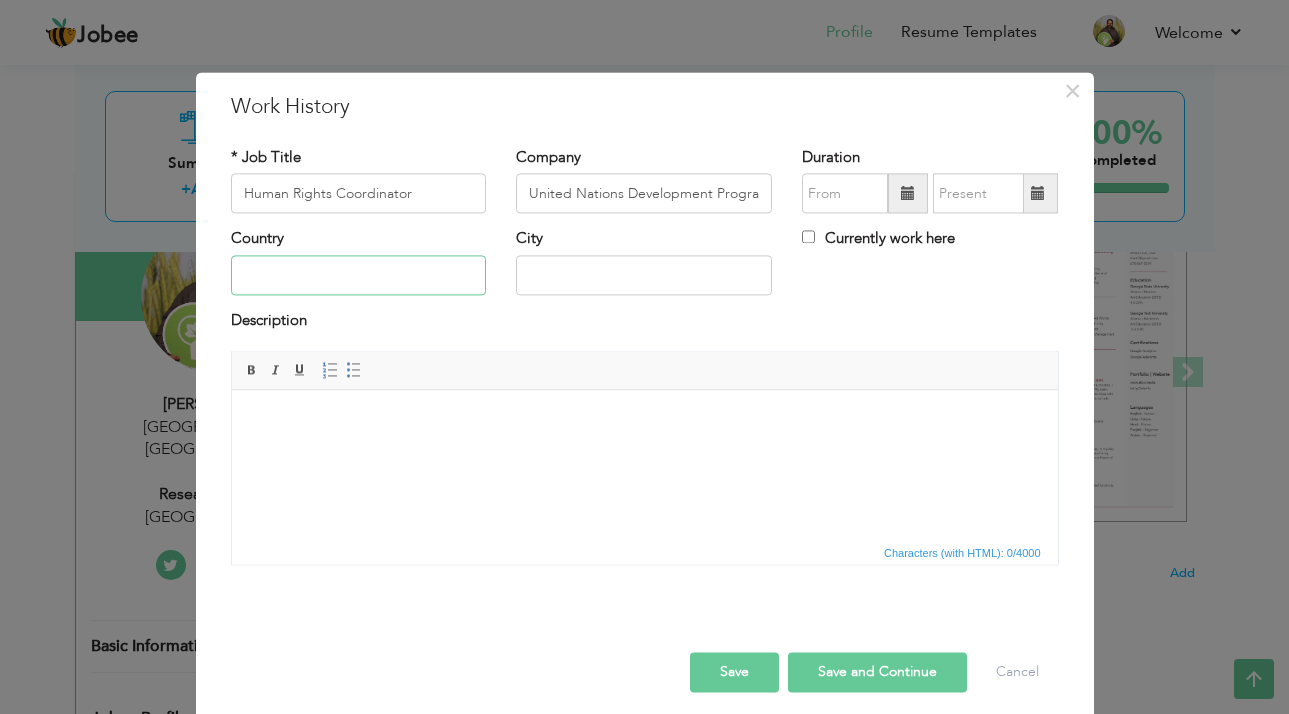 click at bounding box center [359, 275] 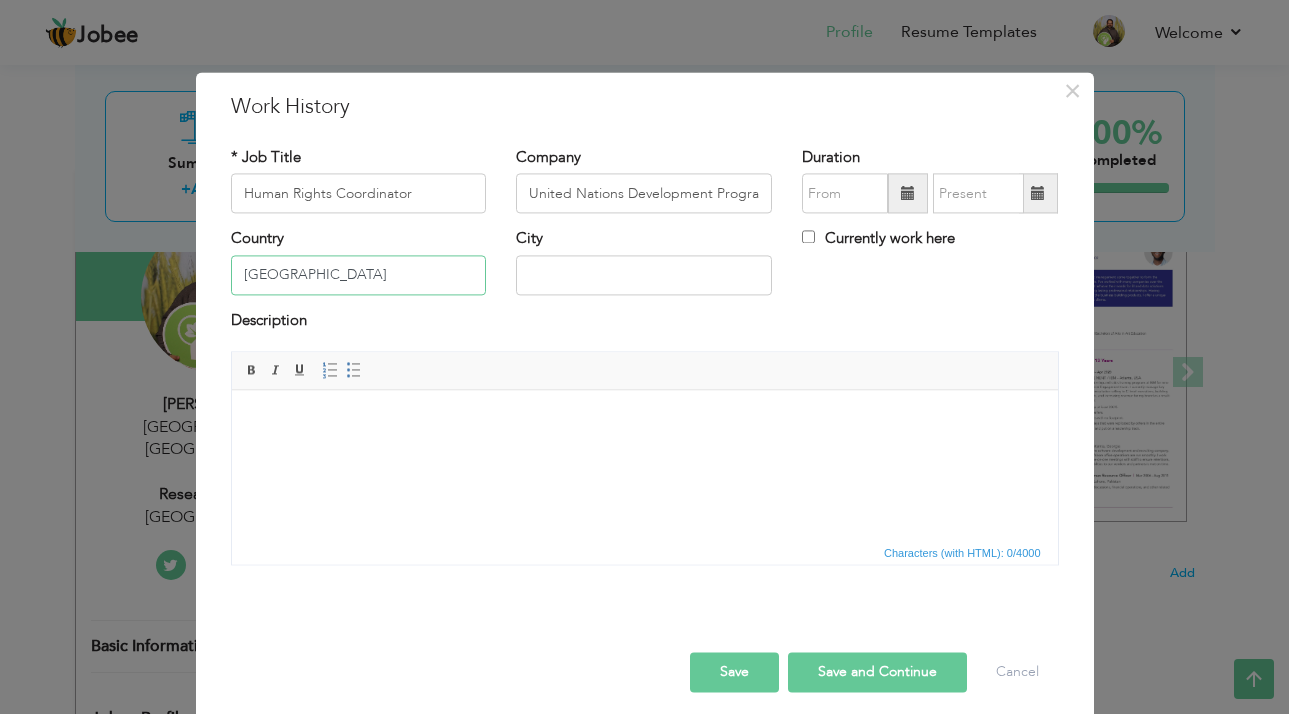 type on "[GEOGRAPHIC_DATA]" 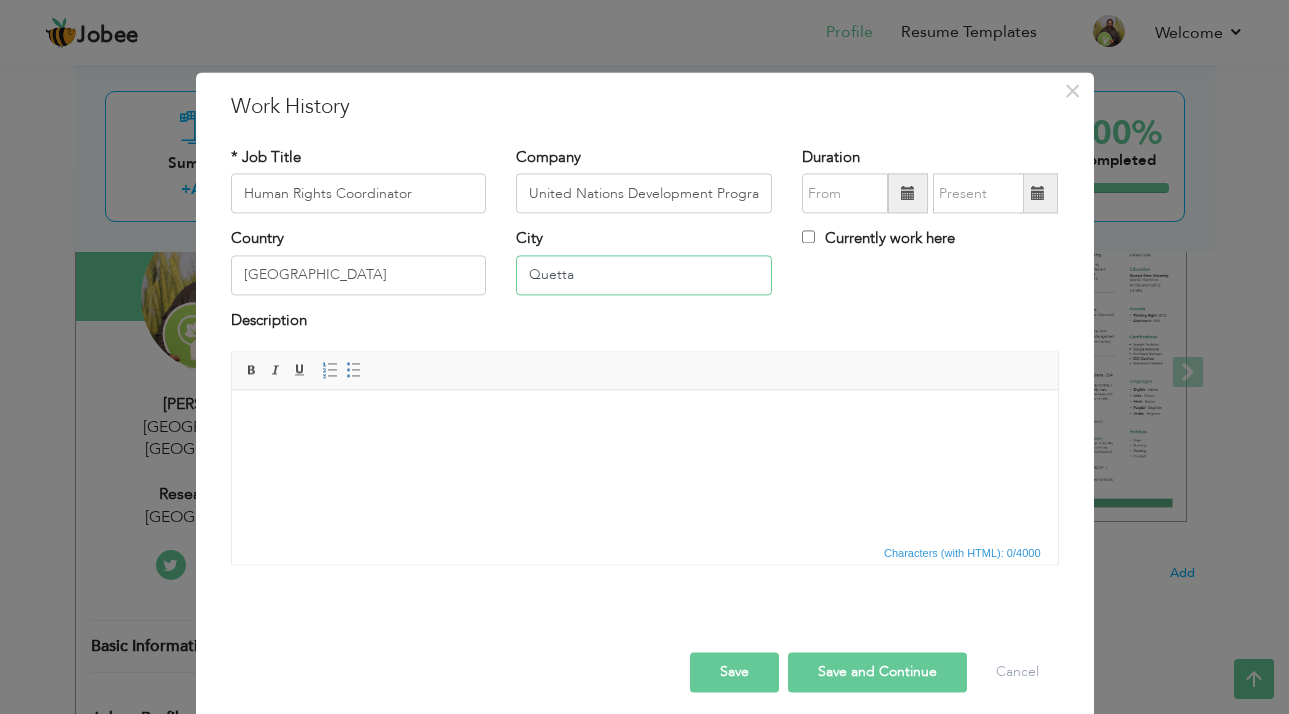 type on "Quetta" 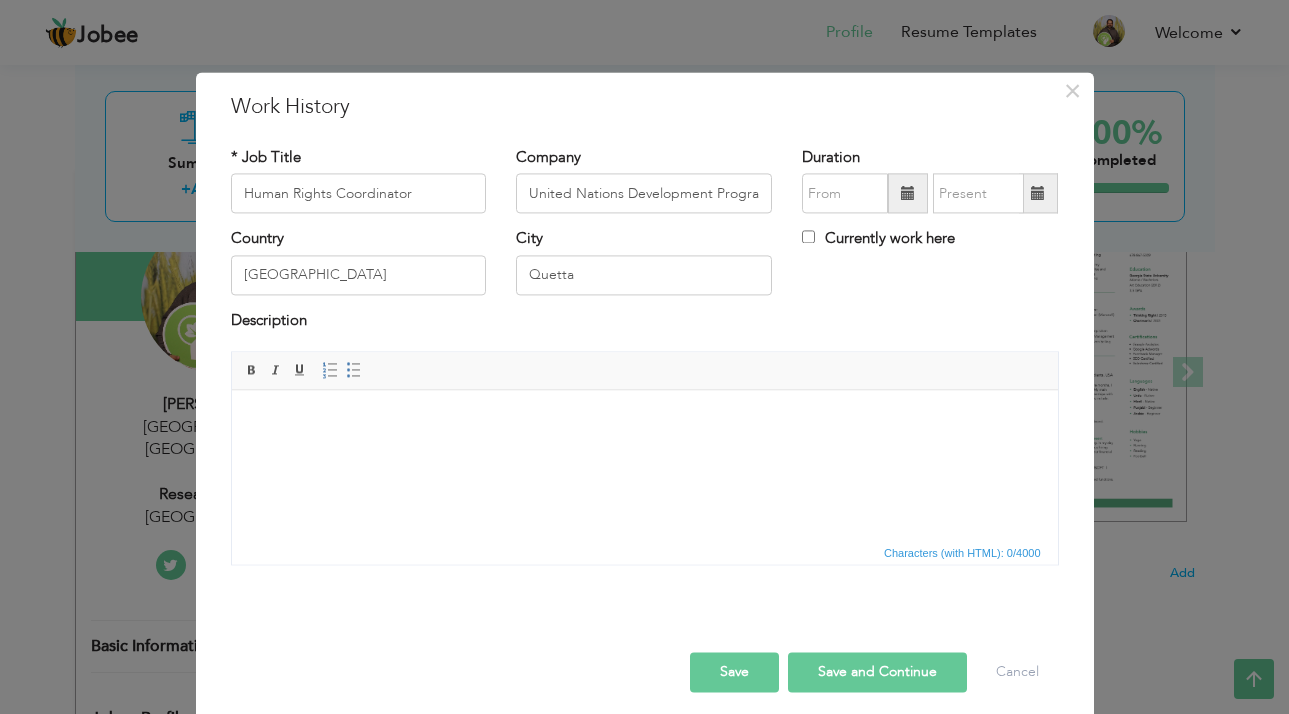 click at bounding box center [908, 193] 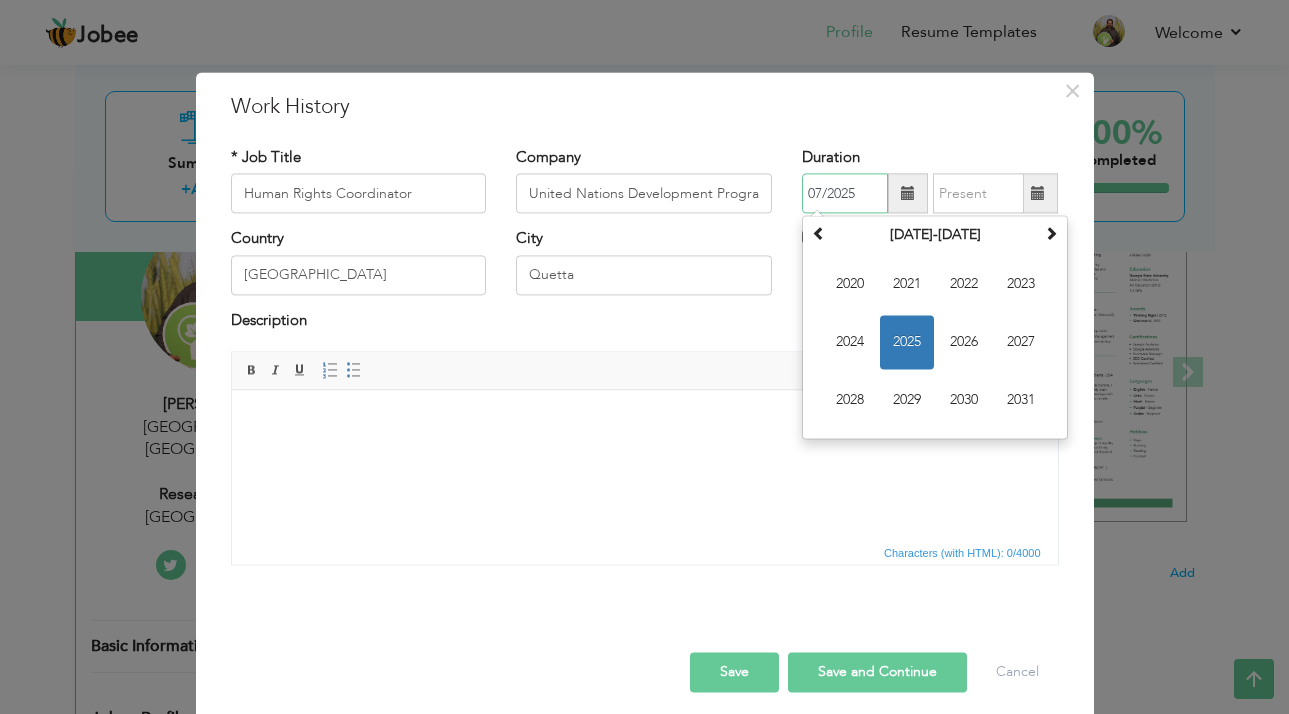 click on "2025" at bounding box center [907, 343] 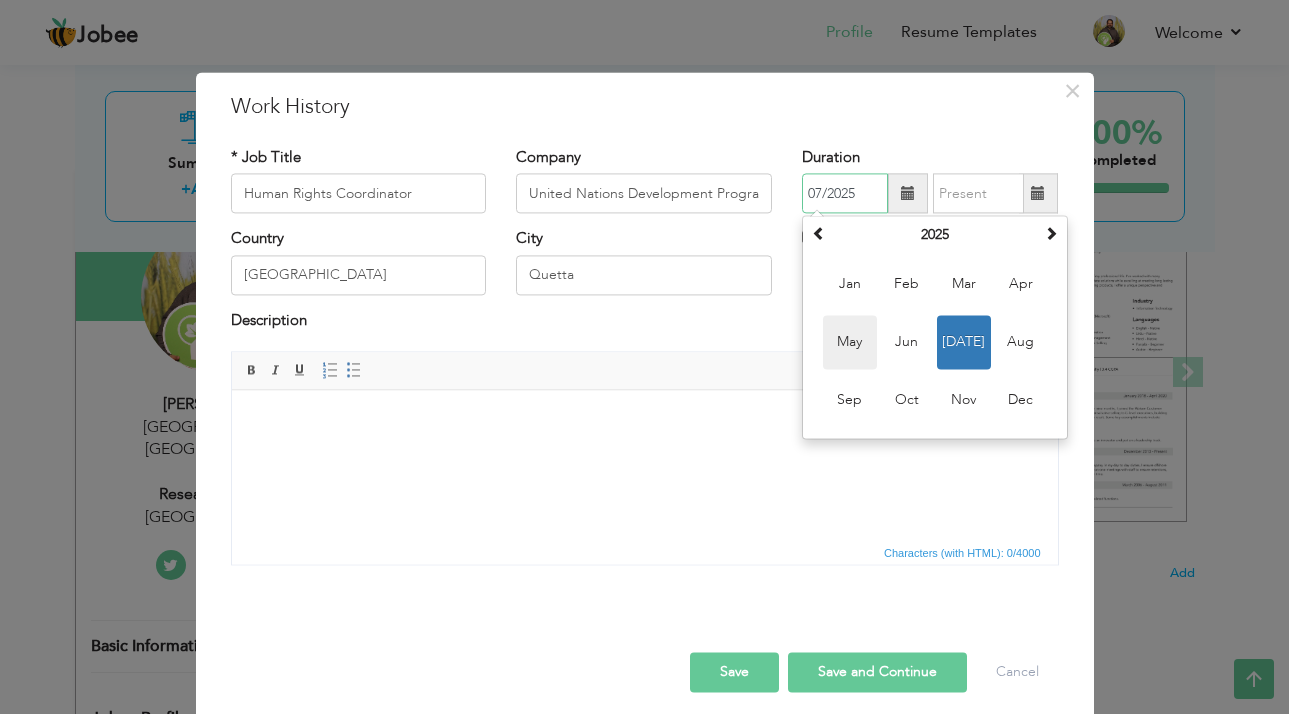 click on "May" at bounding box center (850, 343) 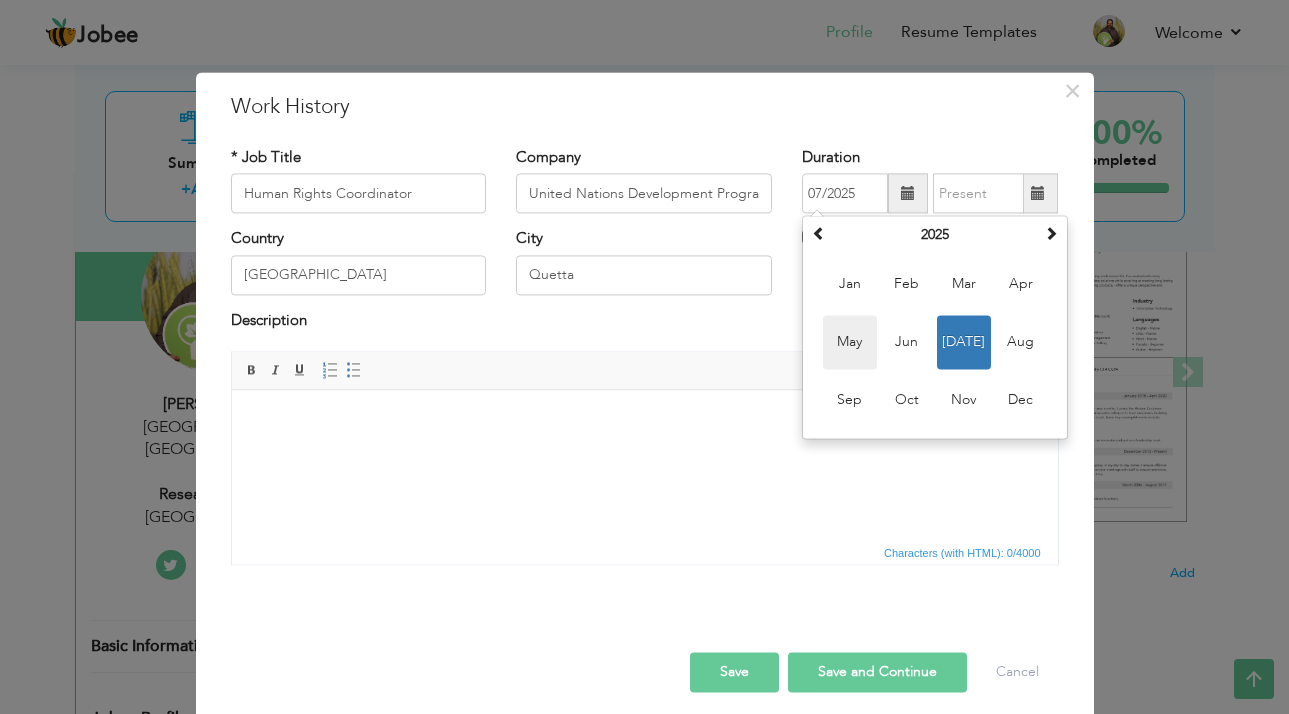 type on "05/2025" 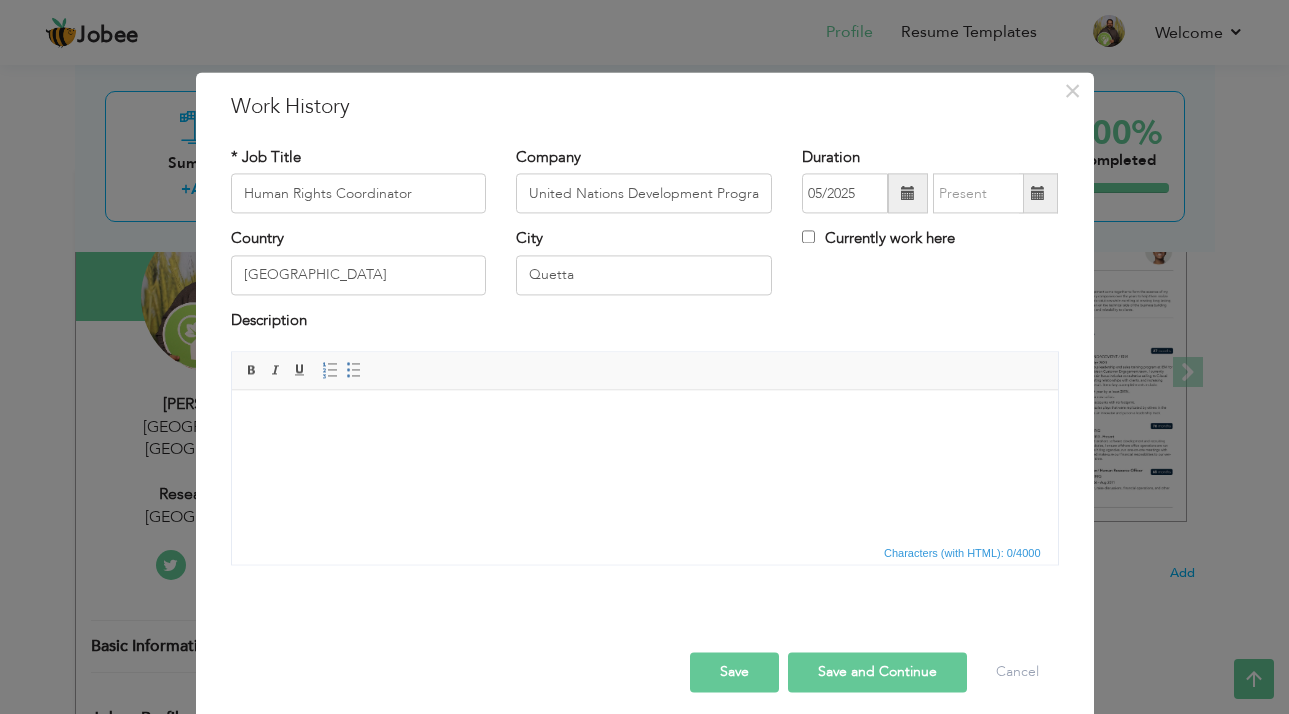 click on "Currently work here" at bounding box center (808, 237) 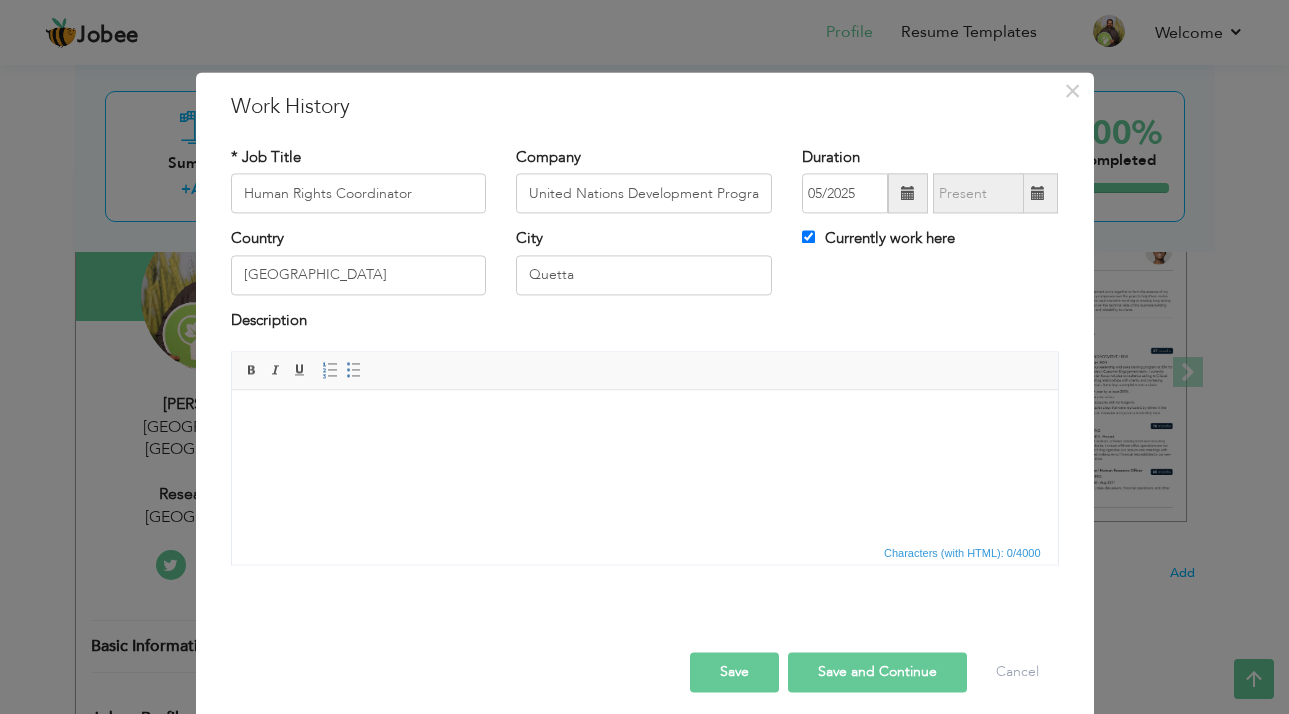 click at bounding box center [644, 420] 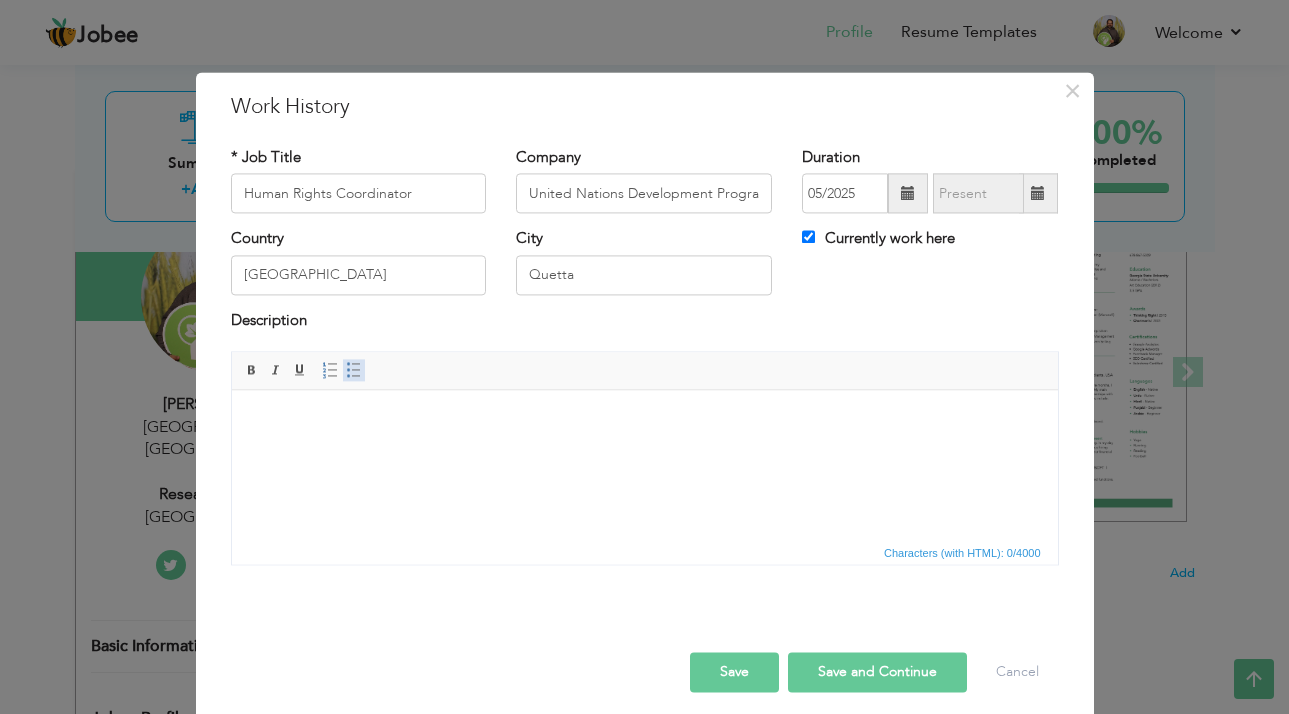 click at bounding box center (354, 371) 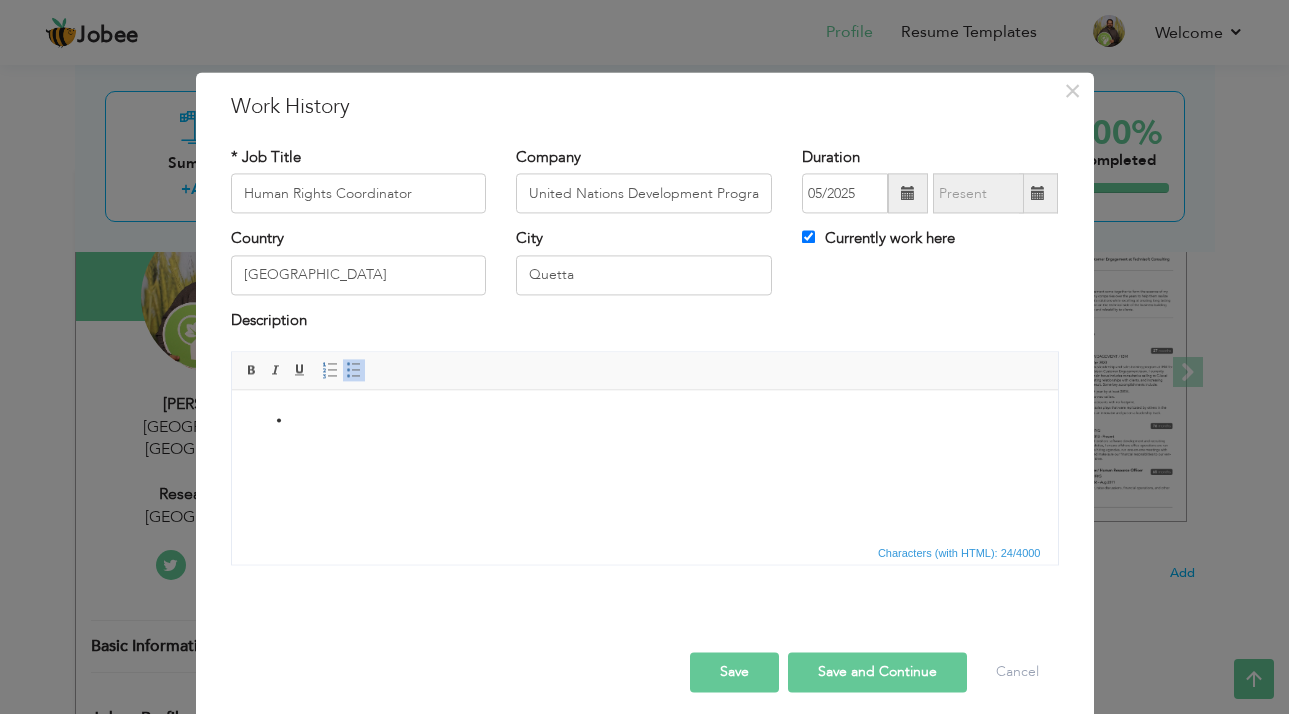 paste 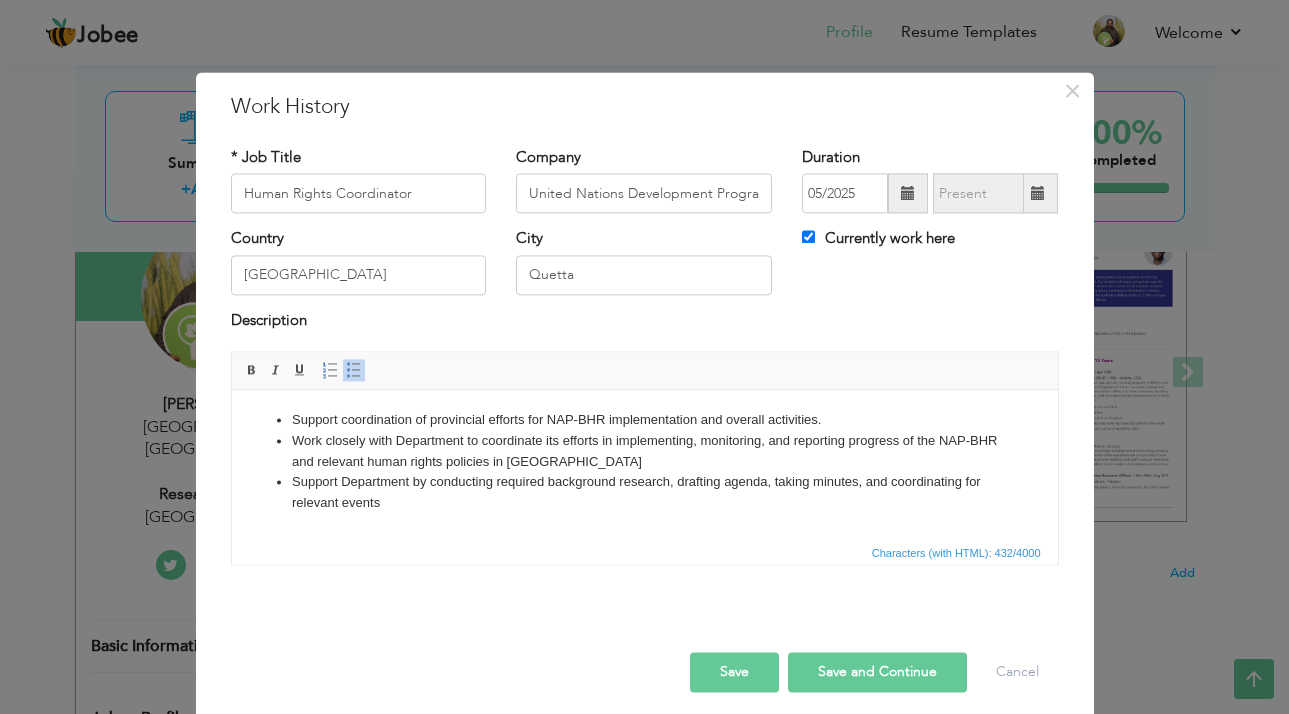 click on "Support Department by conducting required background research, drafting agenda, taking minutes, and coordinating for relevant events" at bounding box center [644, 493] 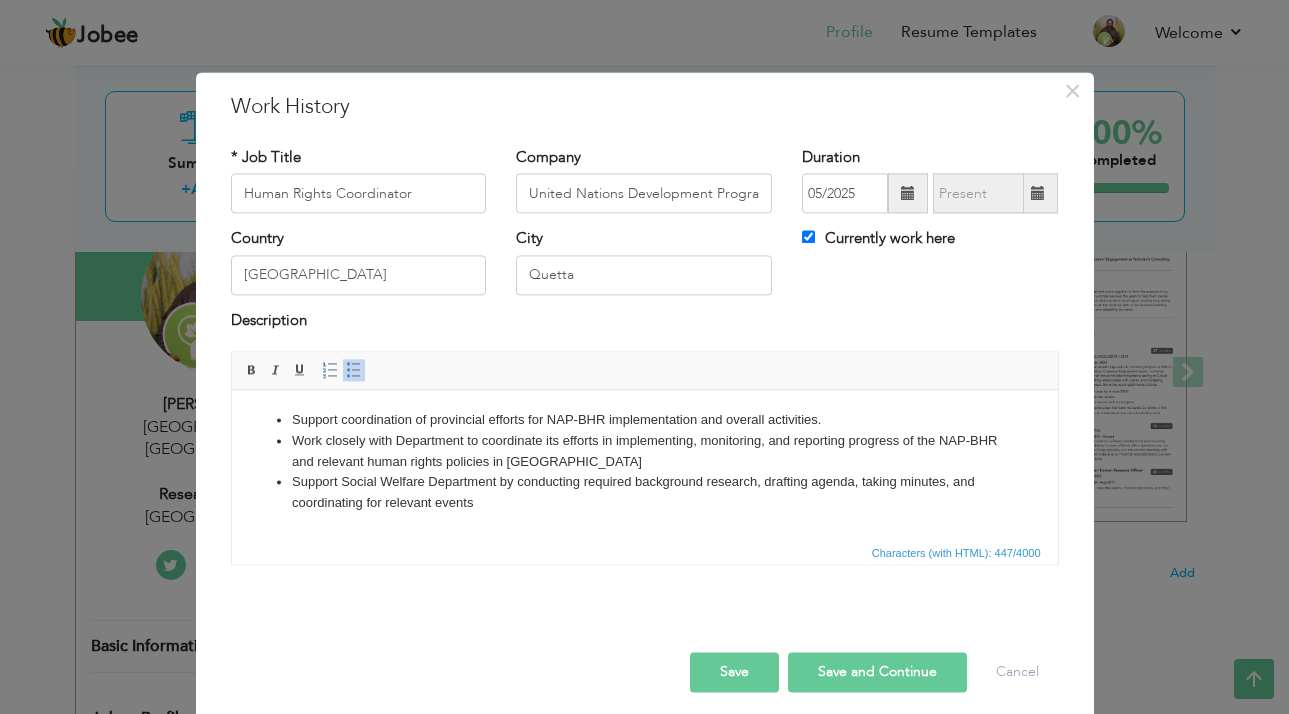 click on "Work closely with Department to coordinate its efforts in implementing, monitoring, and reporting progress of the NAP-BHR and relevant human rights policies in Balochistan" at bounding box center [644, 452] 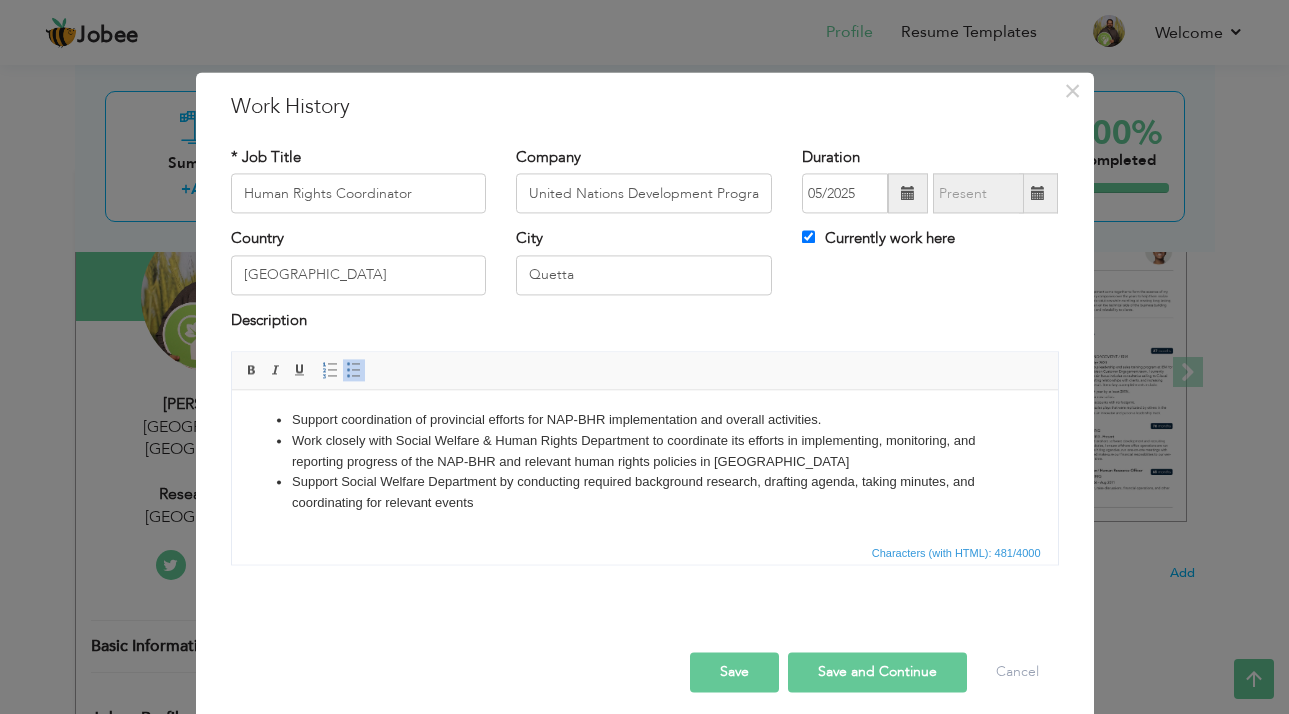 click on "Support Social Welfare Department by conducting required background research, drafting agenda, taking minutes, and coordinating for relevant events" at bounding box center (644, 493) 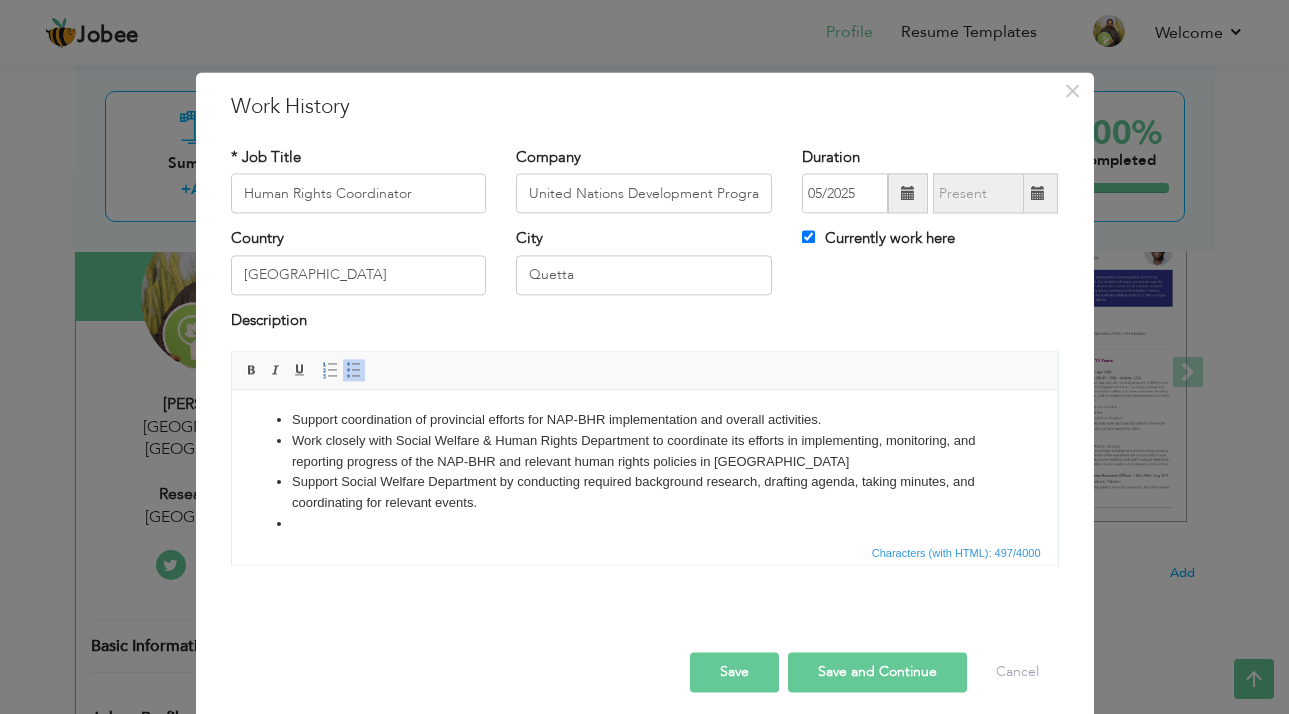 scroll, scrollTop: 7, scrollLeft: 0, axis: vertical 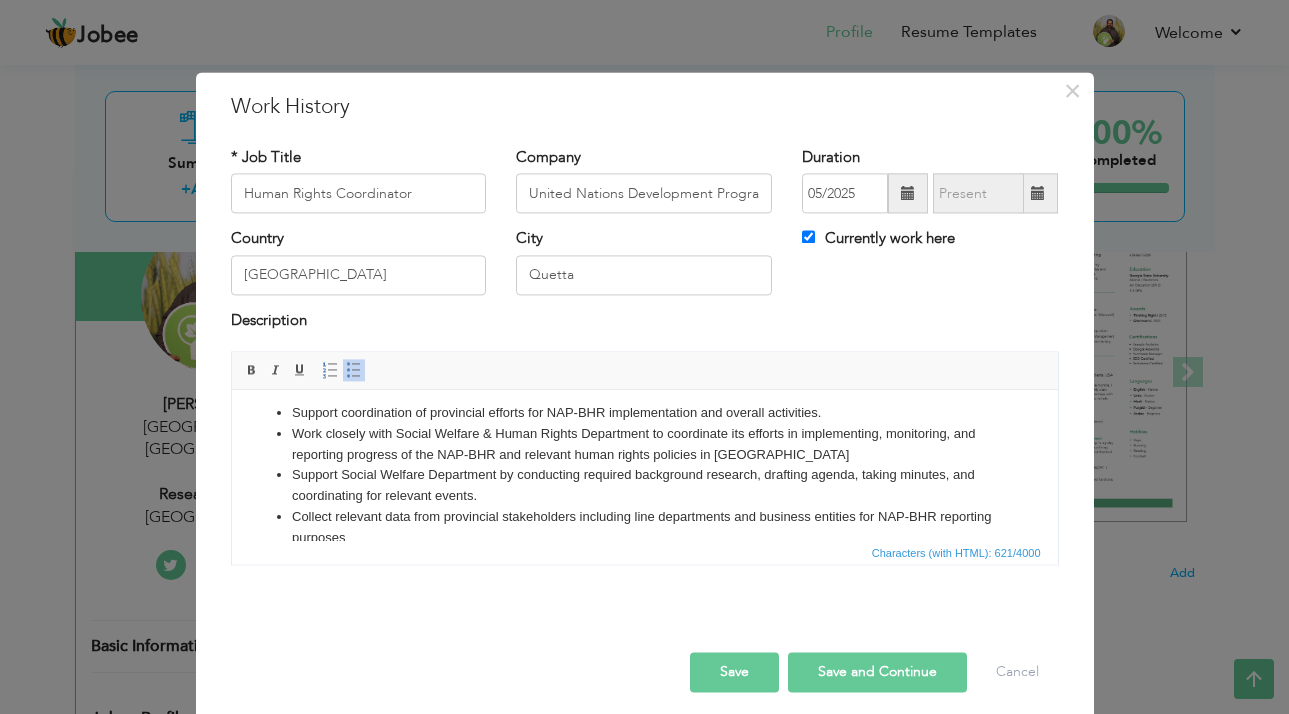 click on "Collect relevant data from provincial stakeholders including line departments and business entities for NAP-BHR reporting purposes" at bounding box center [644, 528] 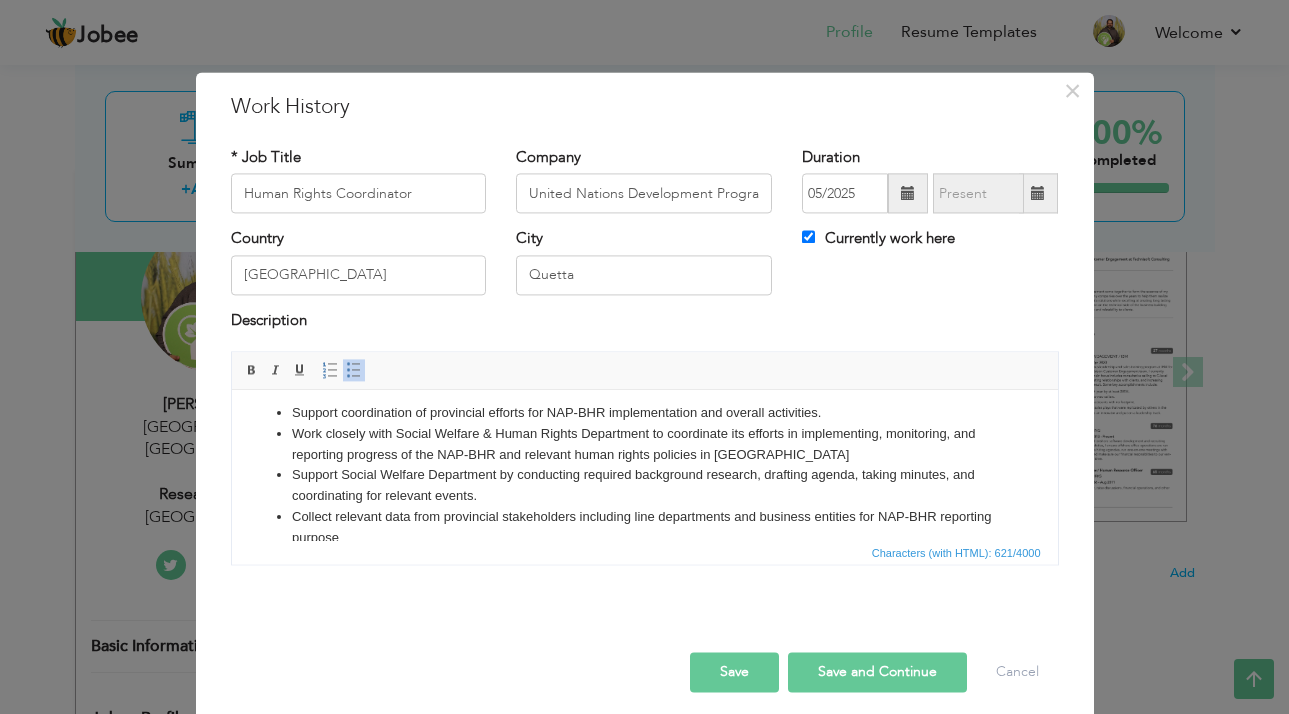 scroll, scrollTop: 1, scrollLeft: 0, axis: vertical 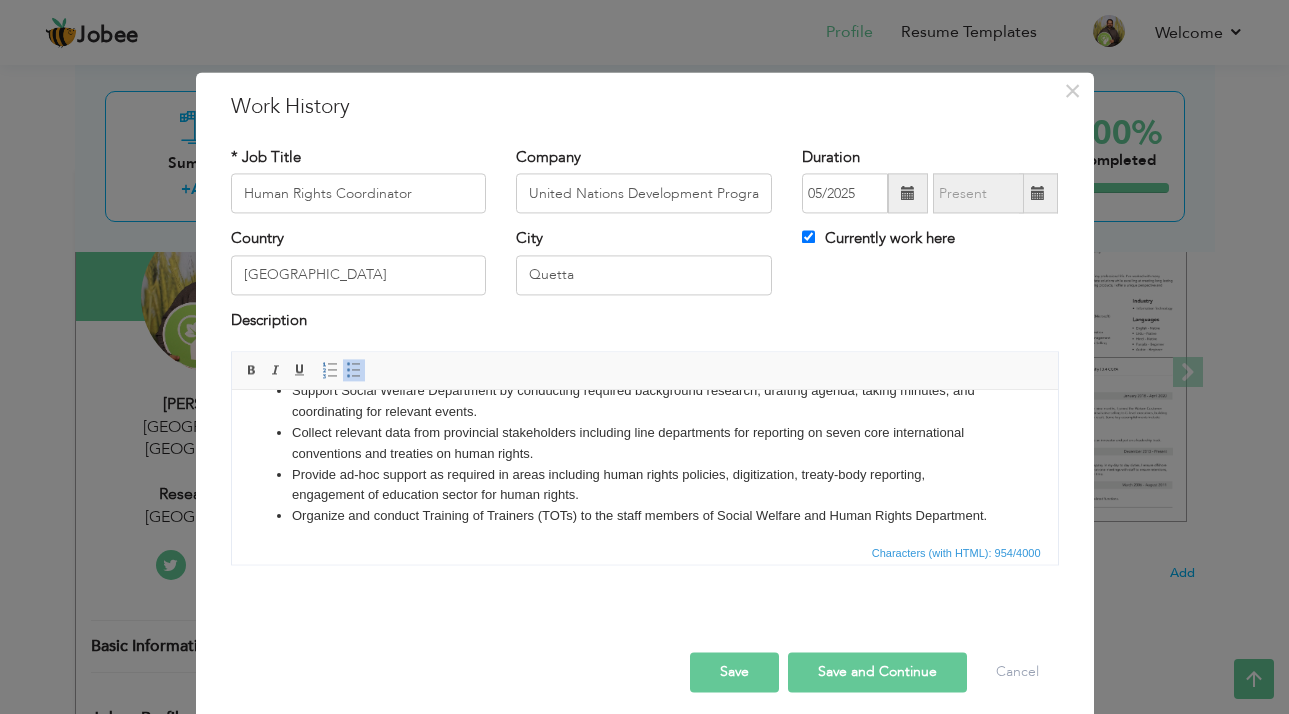 click on "Save and Continue" at bounding box center [877, 673] 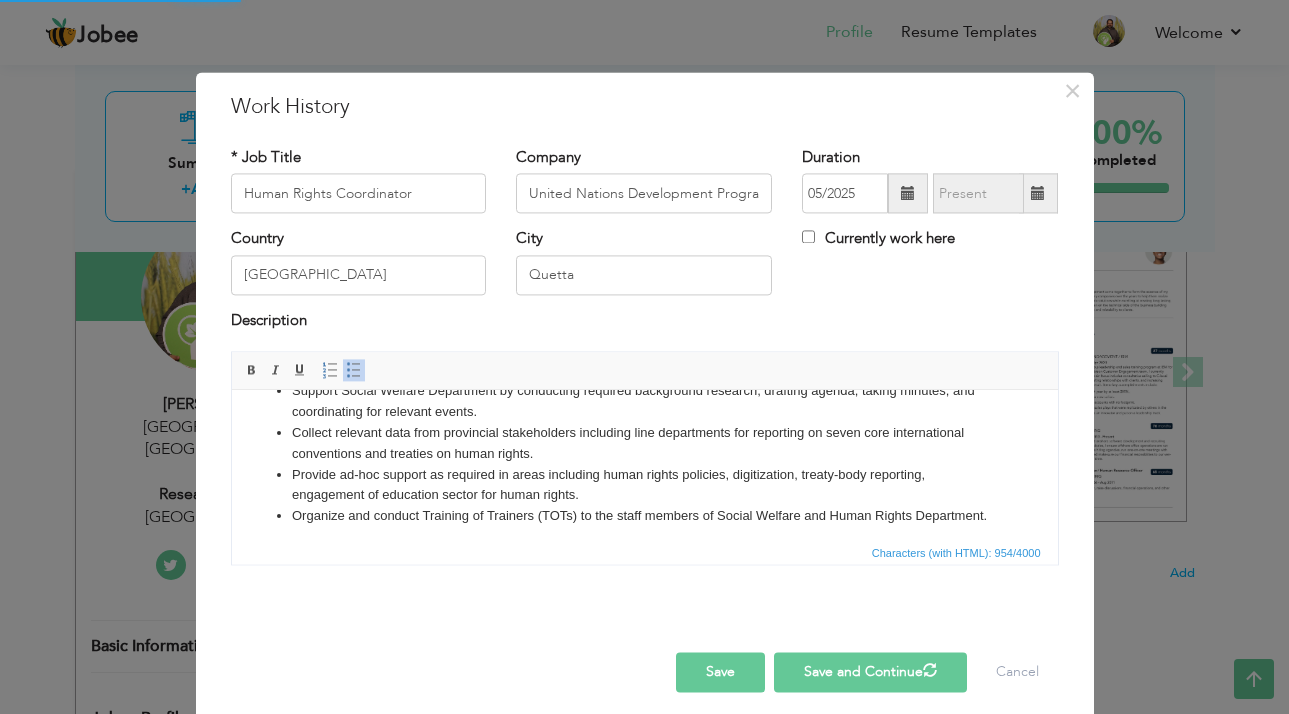 type 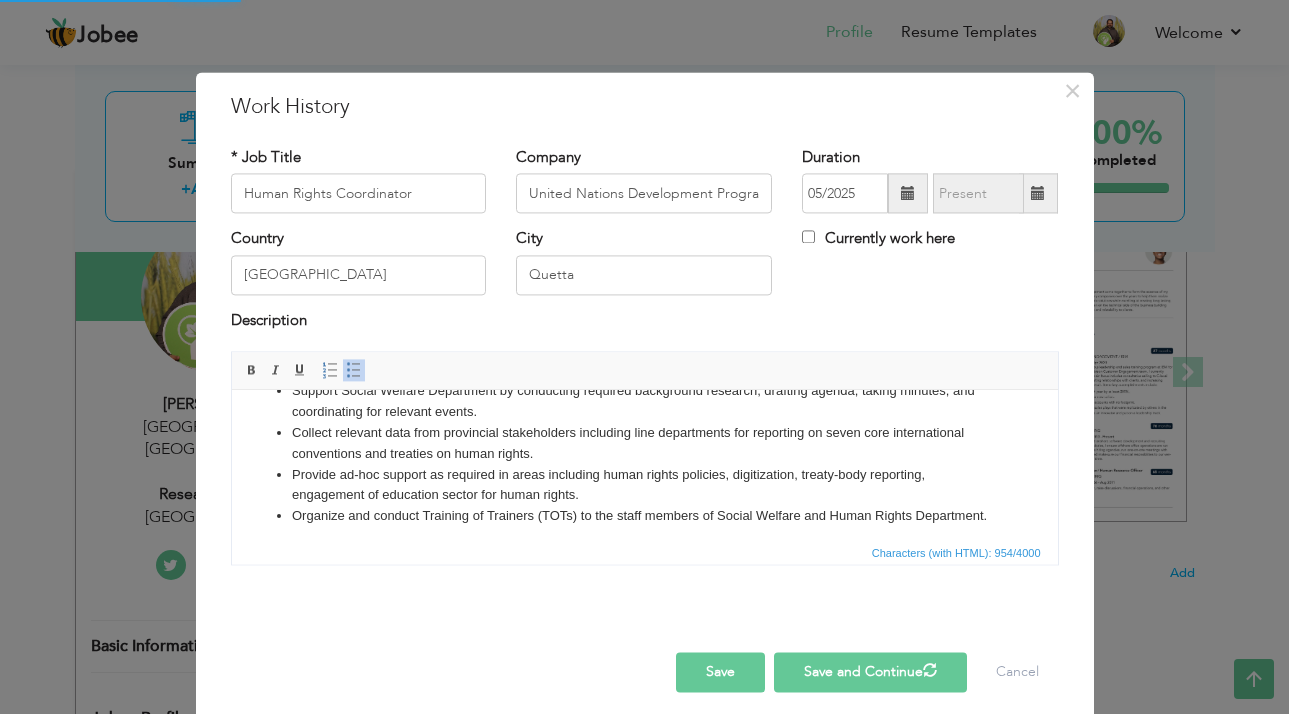 type 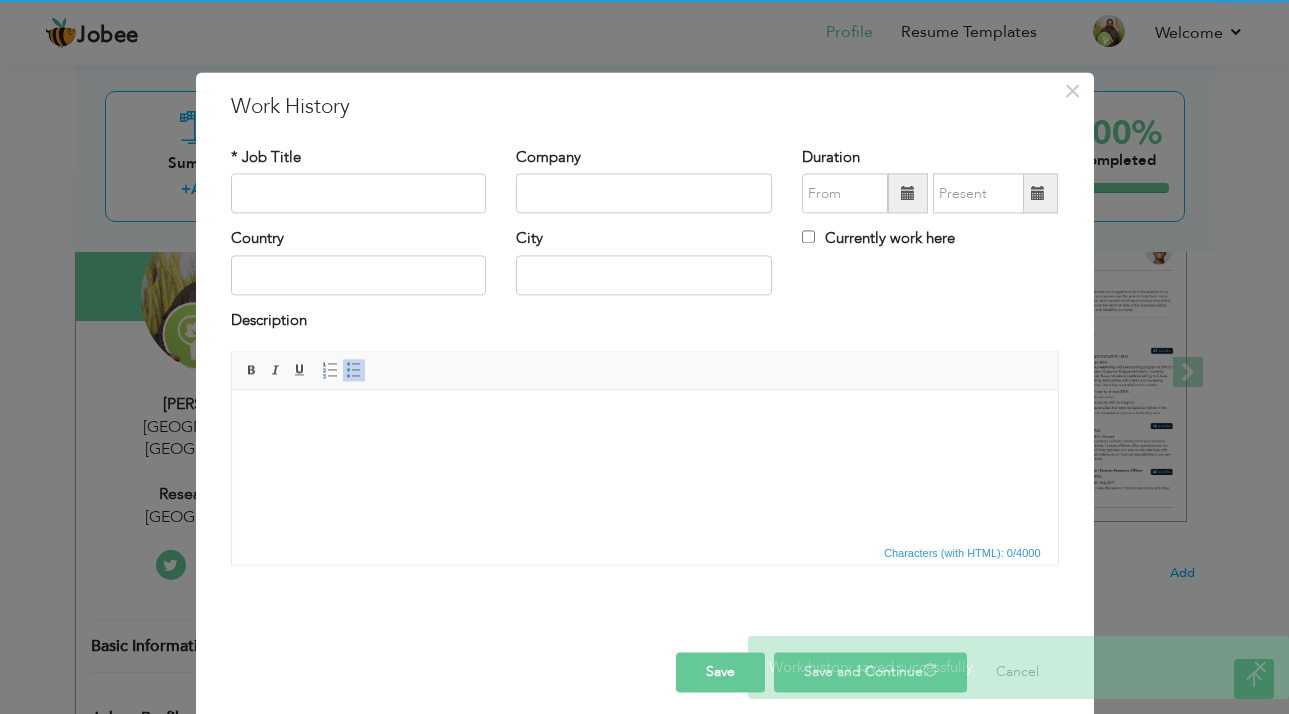 scroll, scrollTop: 0, scrollLeft: 0, axis: both 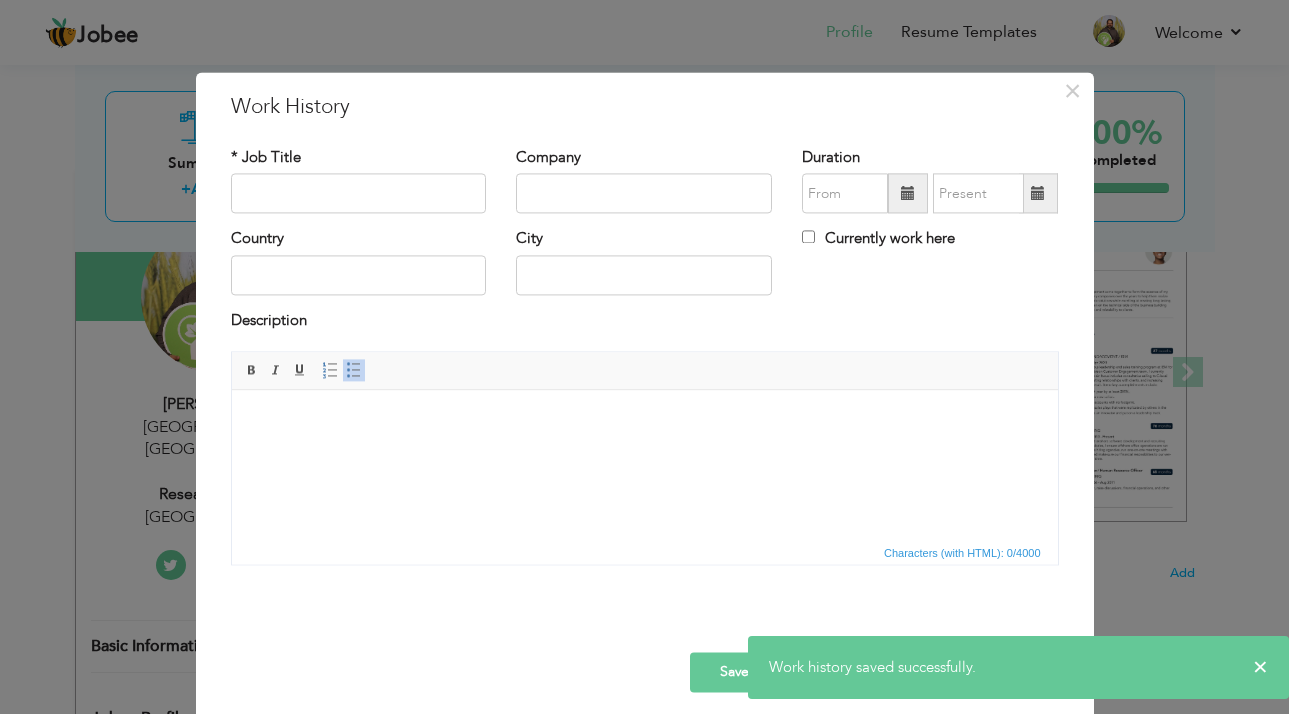 click on "Save" at bounding box center (734, 673) 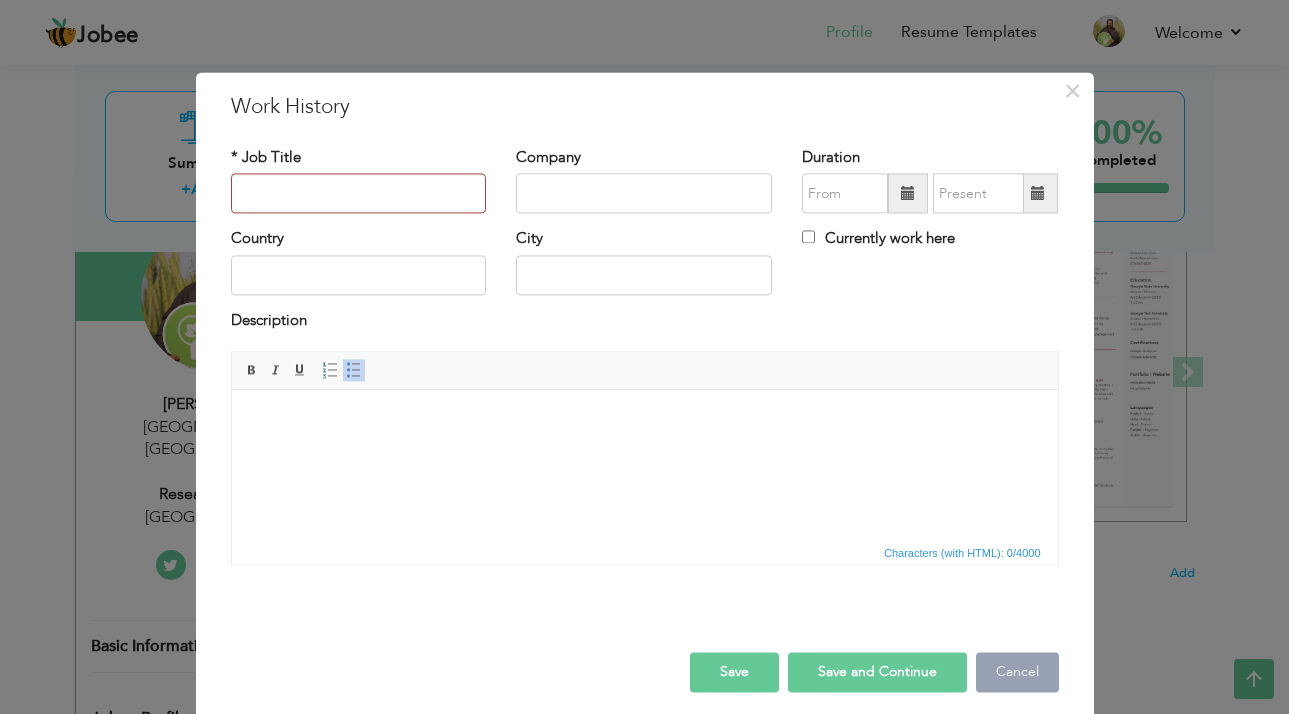 click on "Cancel" at bounding box center [1017, 673] 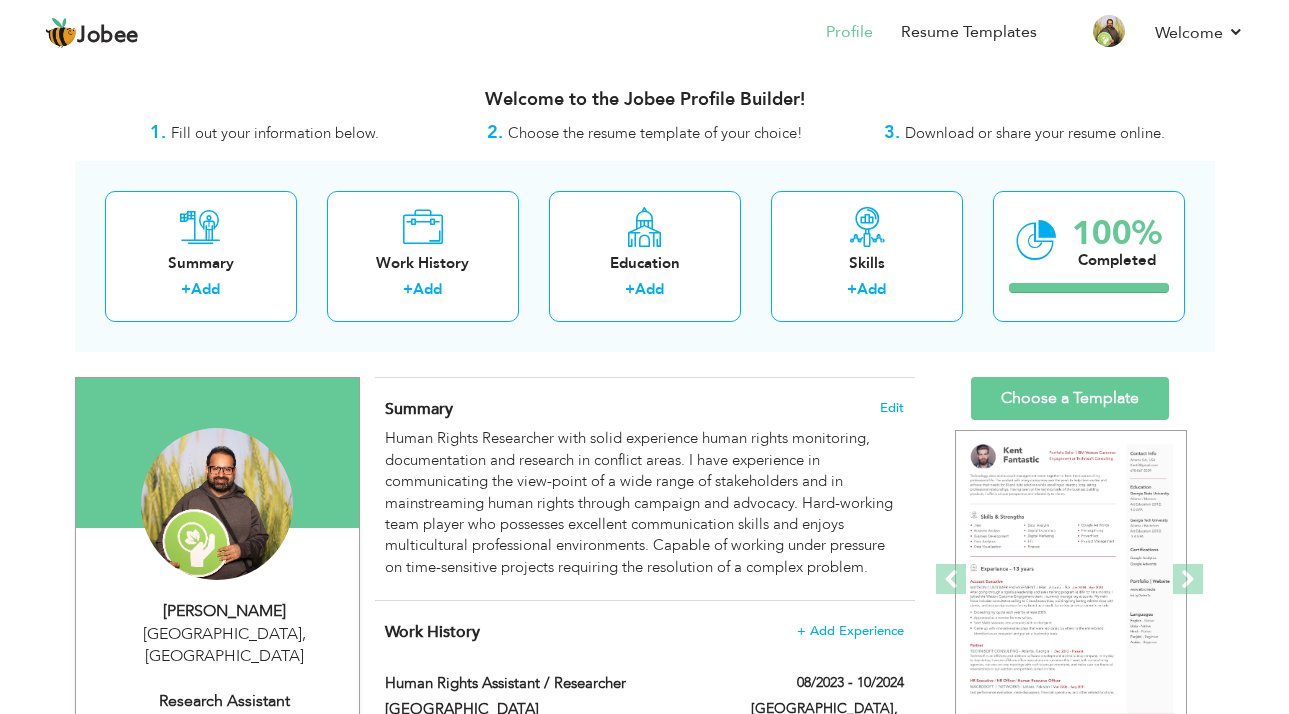 scroll, scrollTop: 0, scrollLeft: 0, axis: both 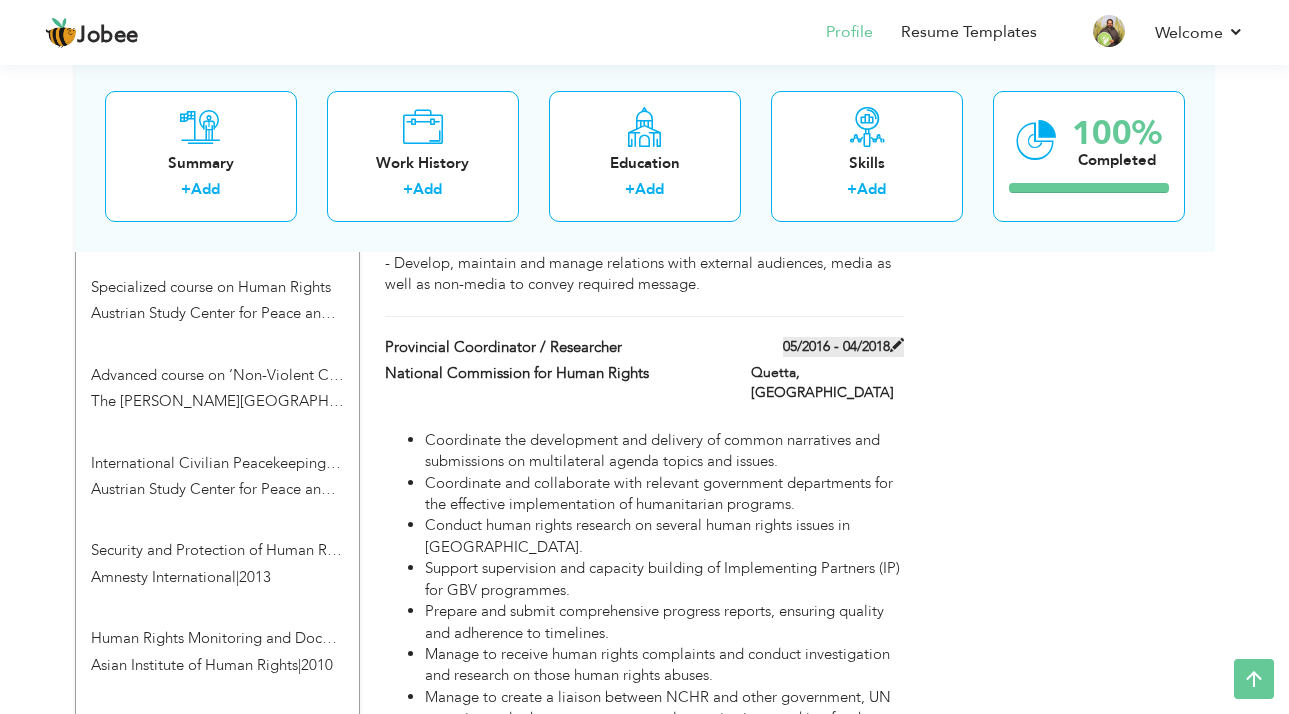 click at bounding box center (897, 345) 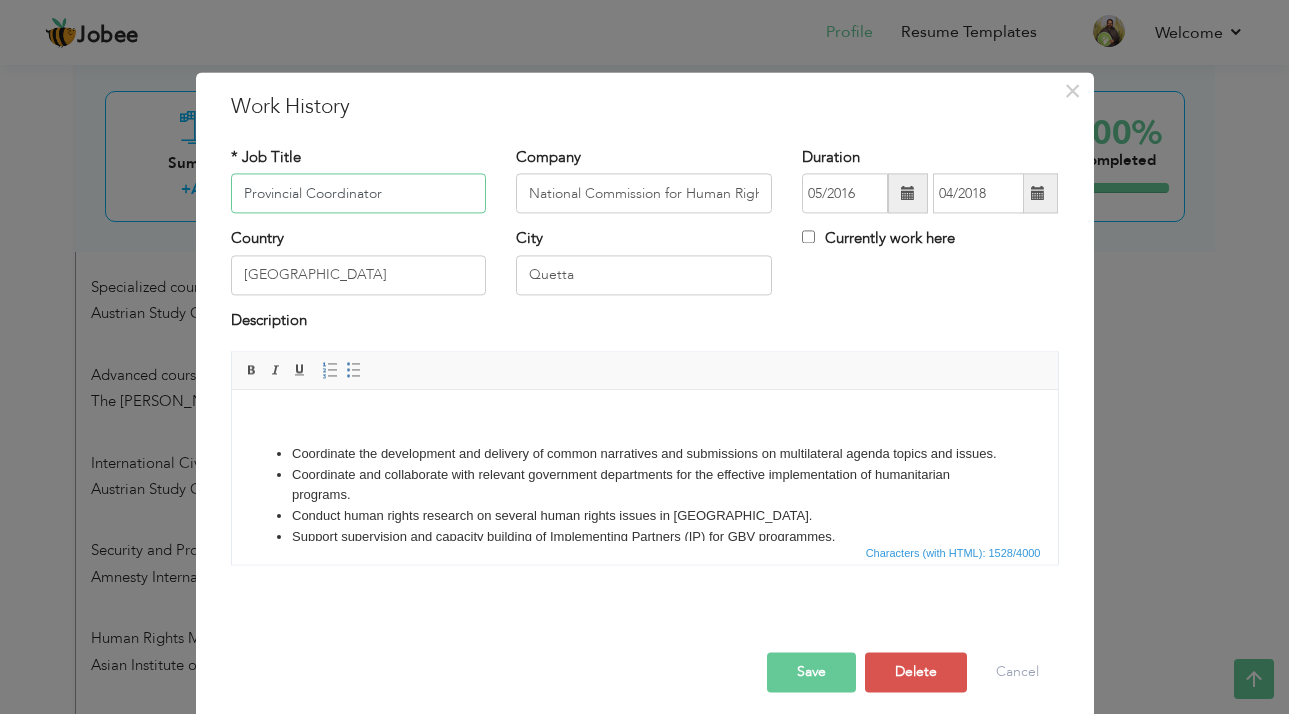 type on "Provincial Coordinator" 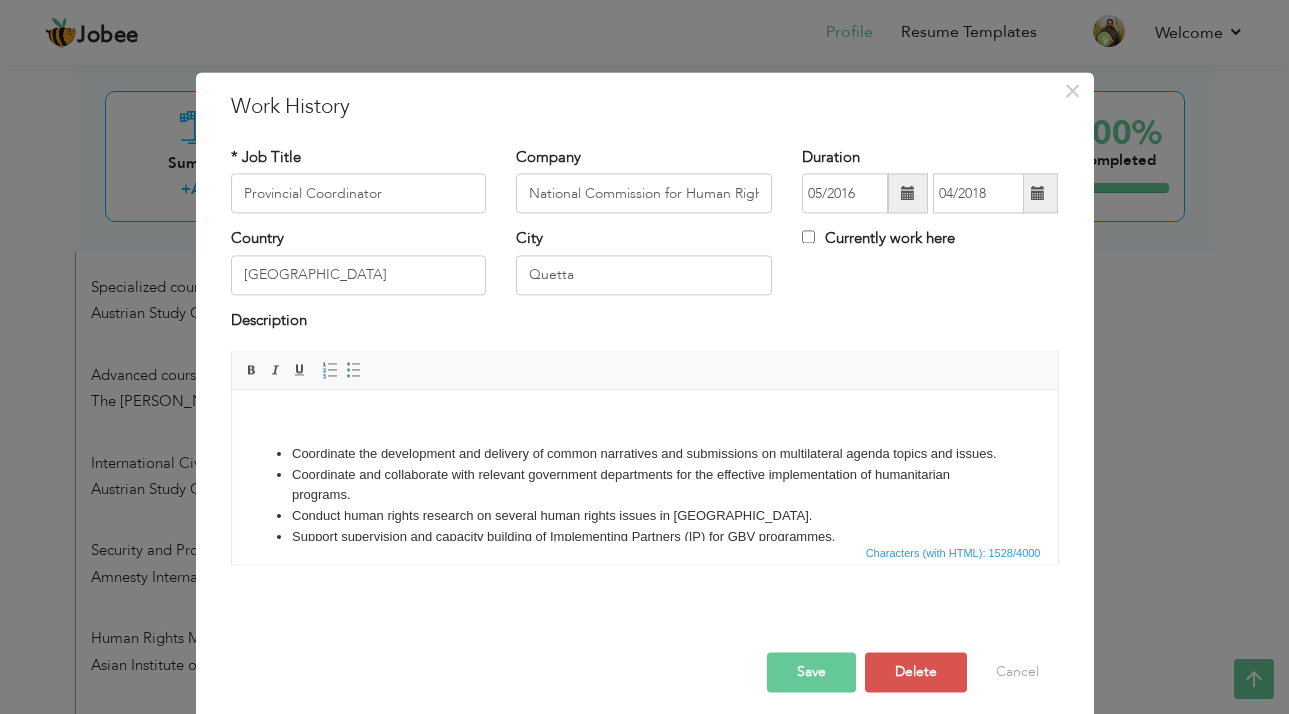 click on "Save" at bounding box center (811, 673) 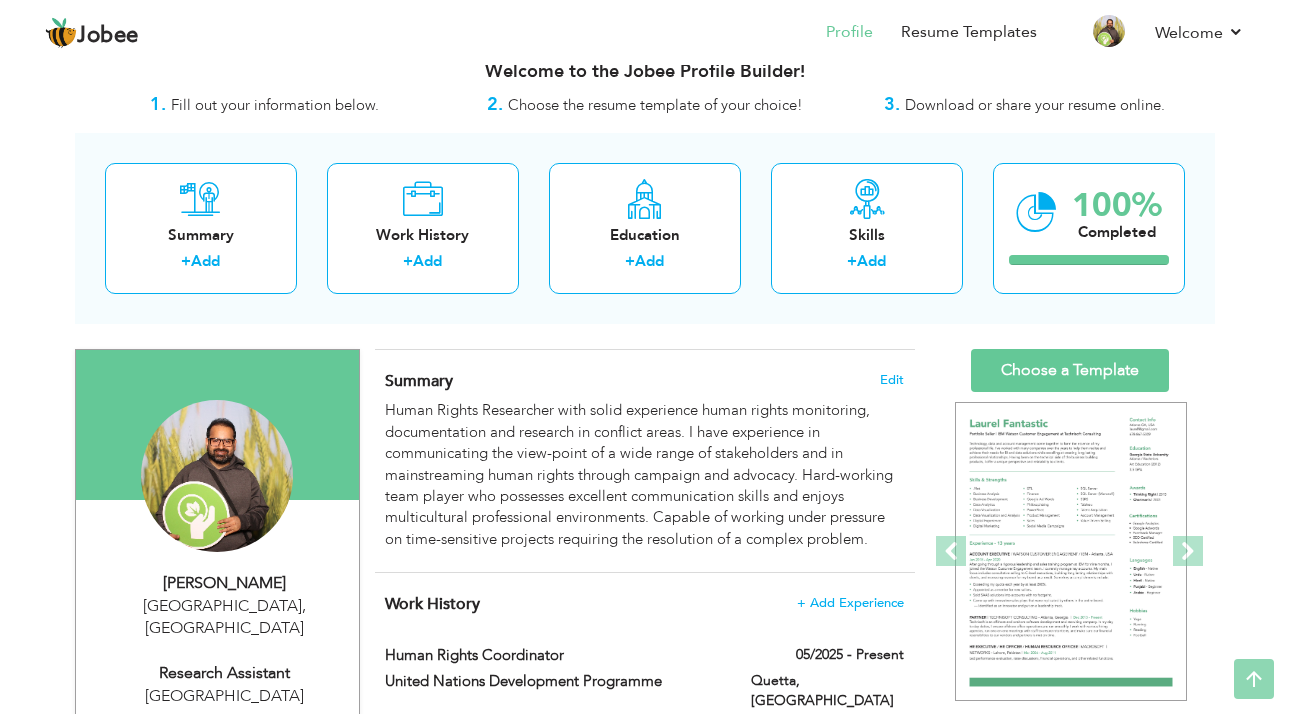 scroll, scrollTop: 0, scrollLeft: 0, axis: both 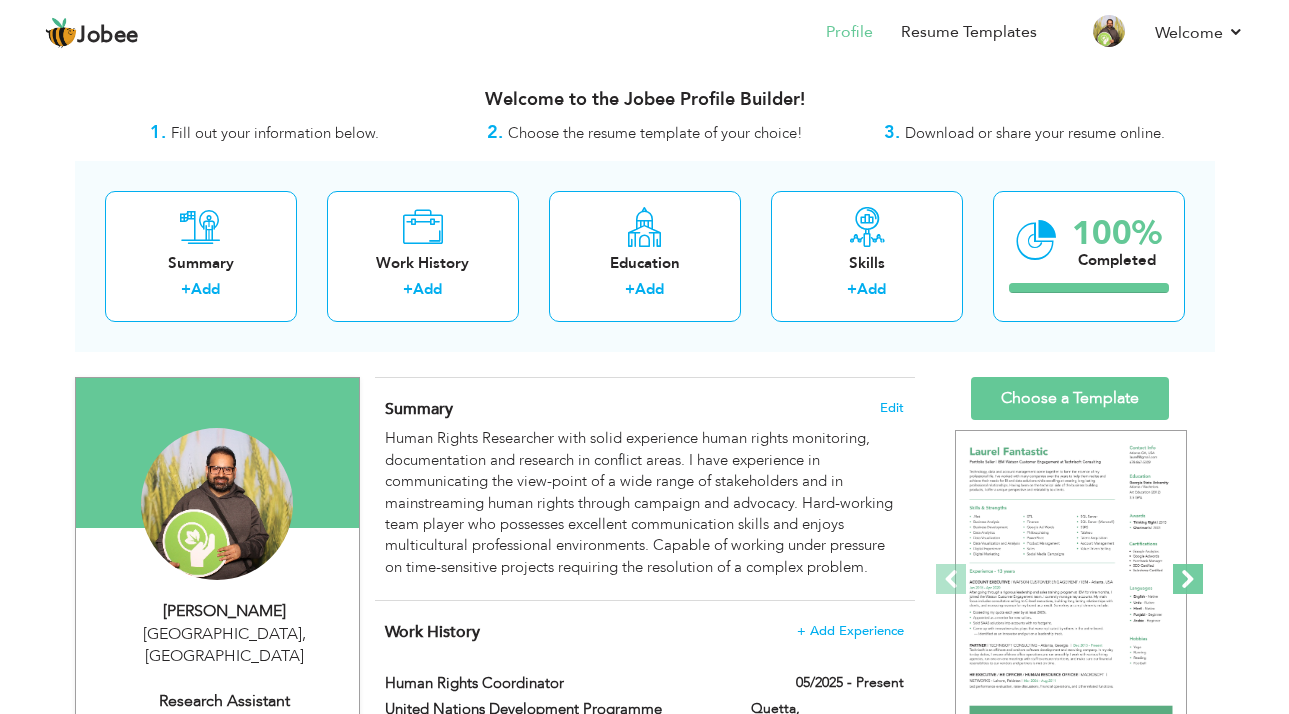 click at bounding box center (1188, 579) 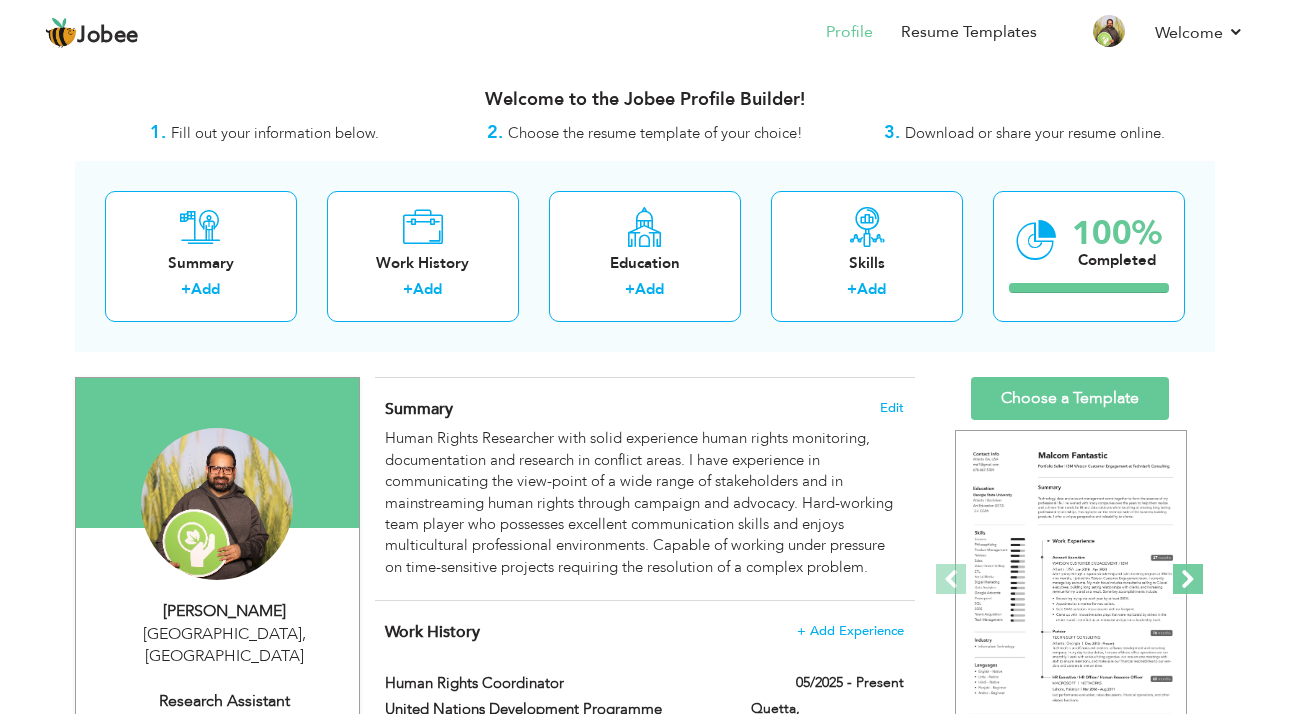 click at bounding box center [1188, 579] 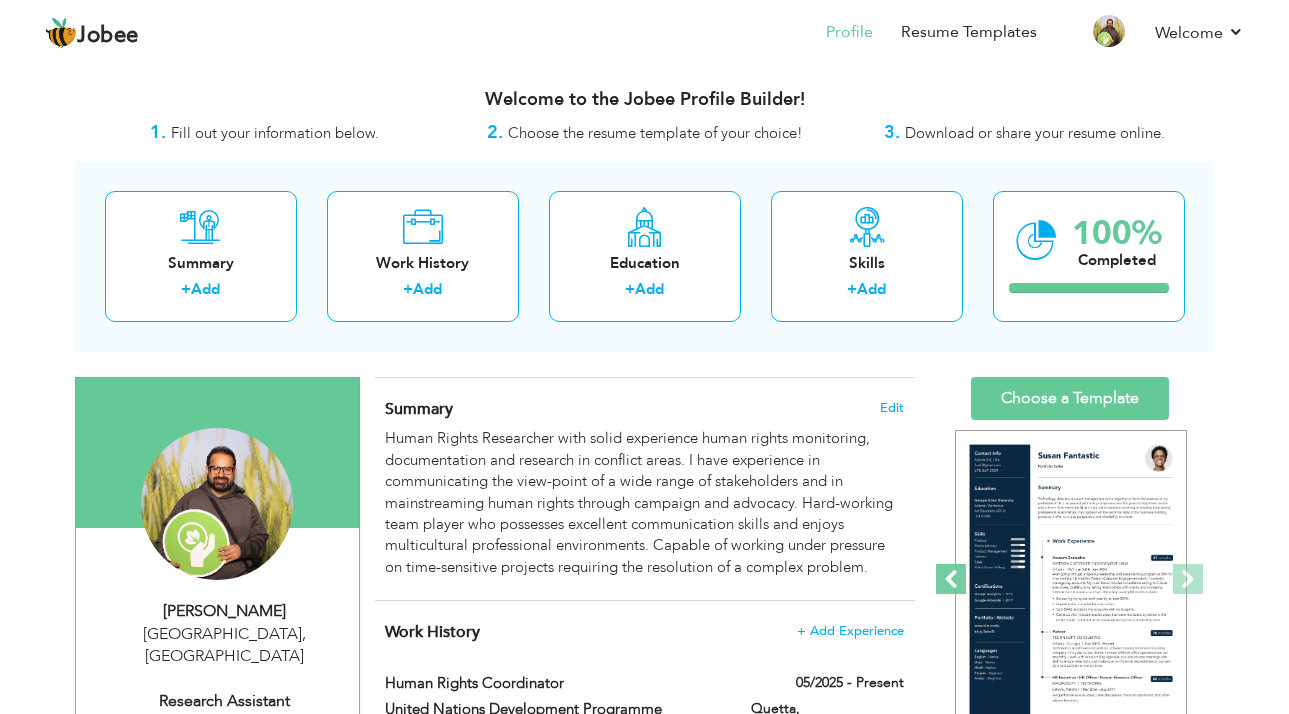 click at bounding box center [951, 579] 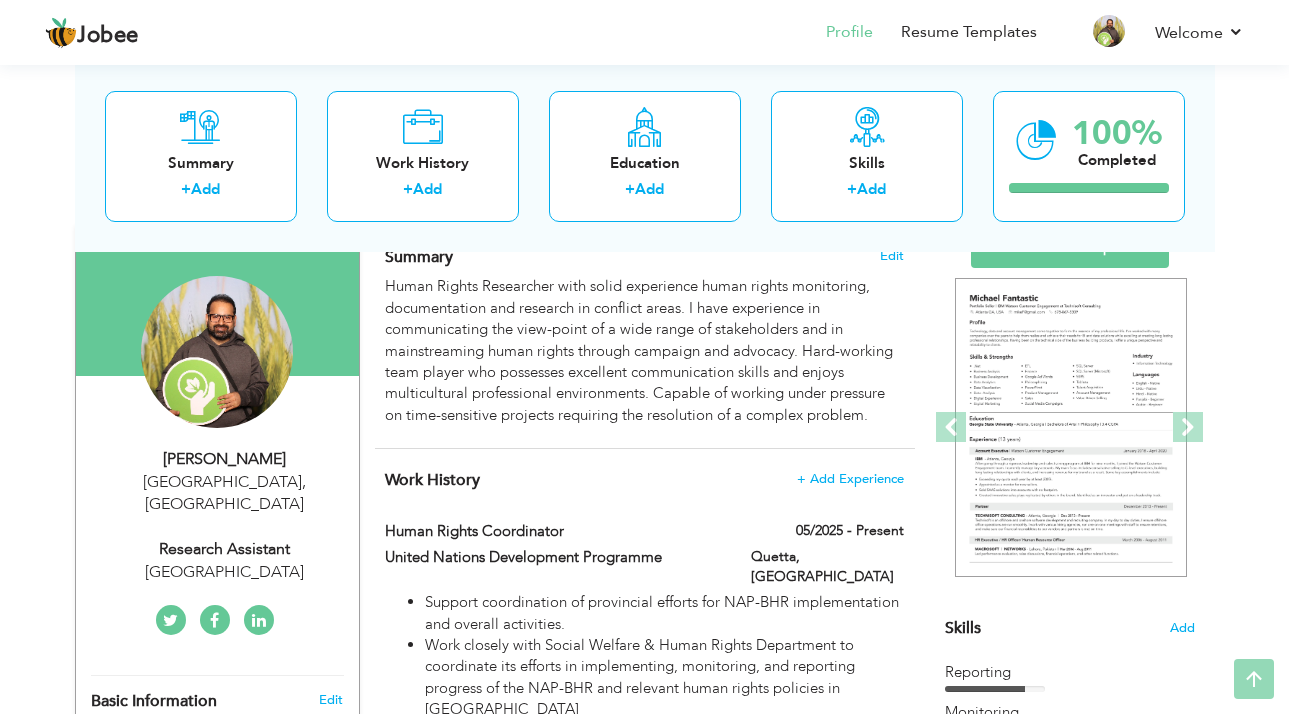 scroll, scrollTop: 154, scrollLeft: 0, axis: vertical 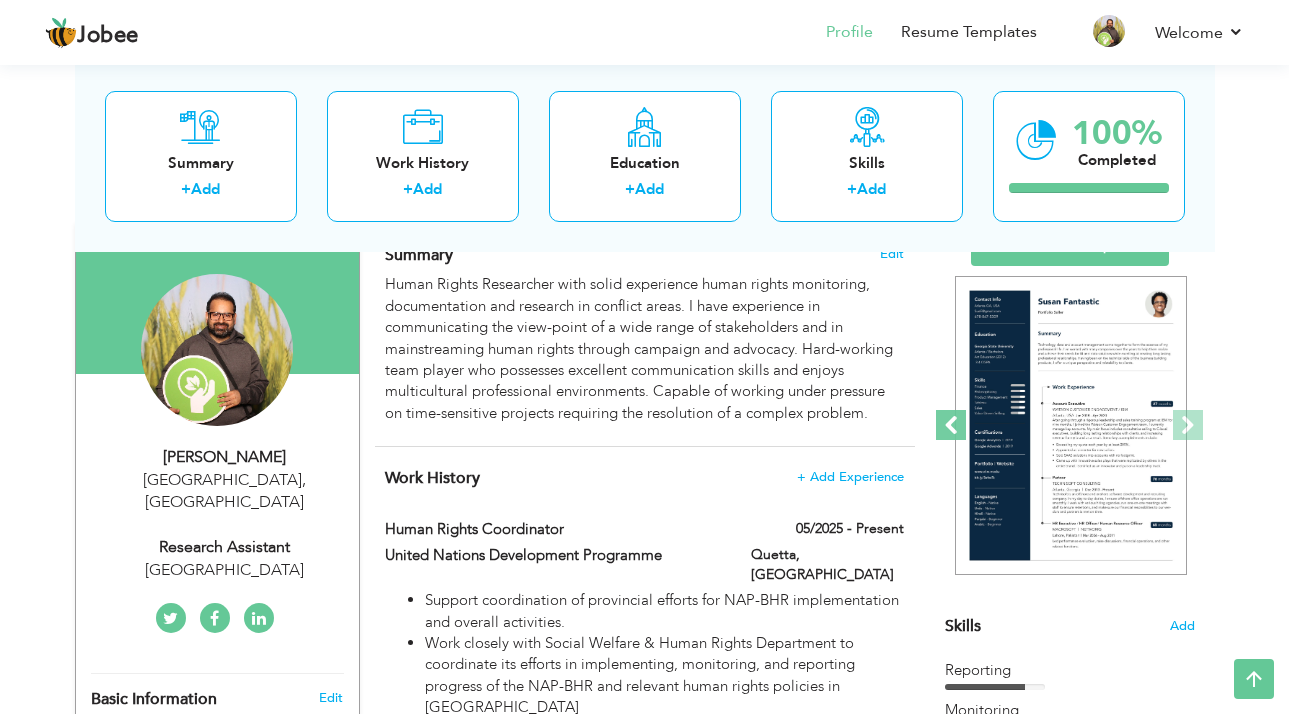 click at bounding box center [951, 425] 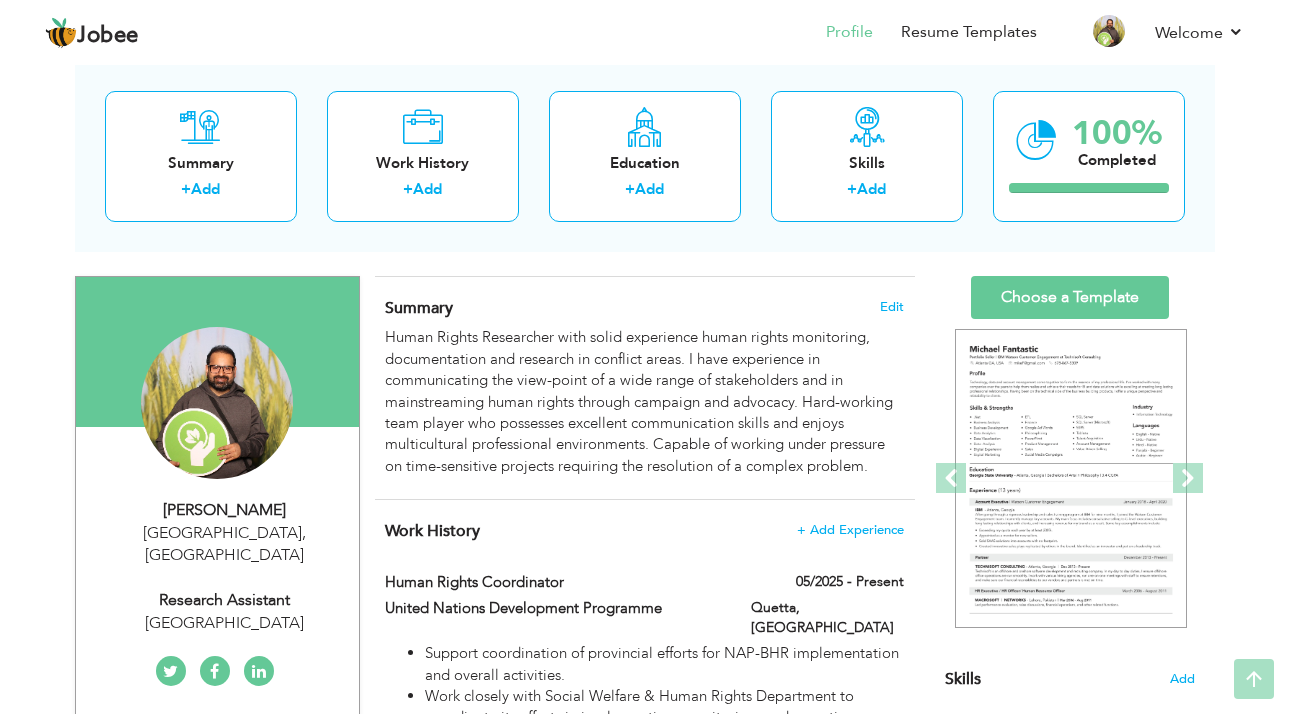 scroll, scrollTop: 78, scrollLeft: 0, axis: vertical 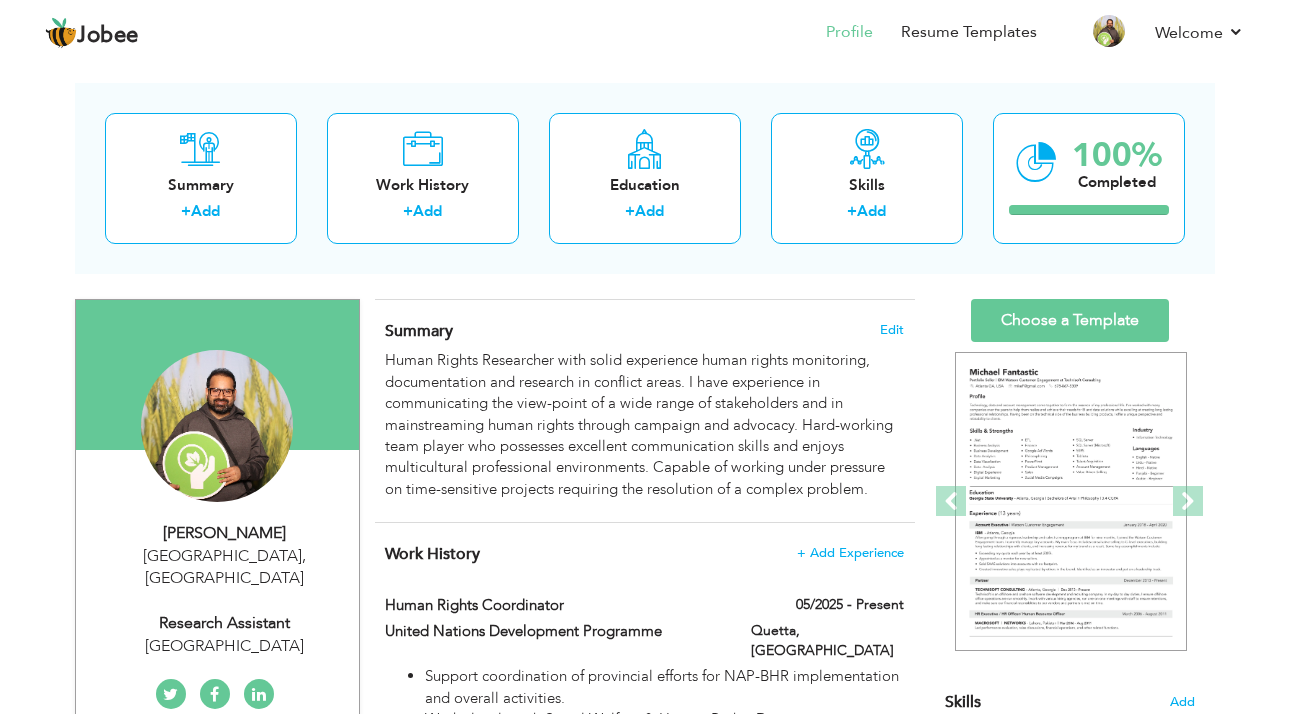 click on "Choose a Template" at bounding box center (1070, 320) 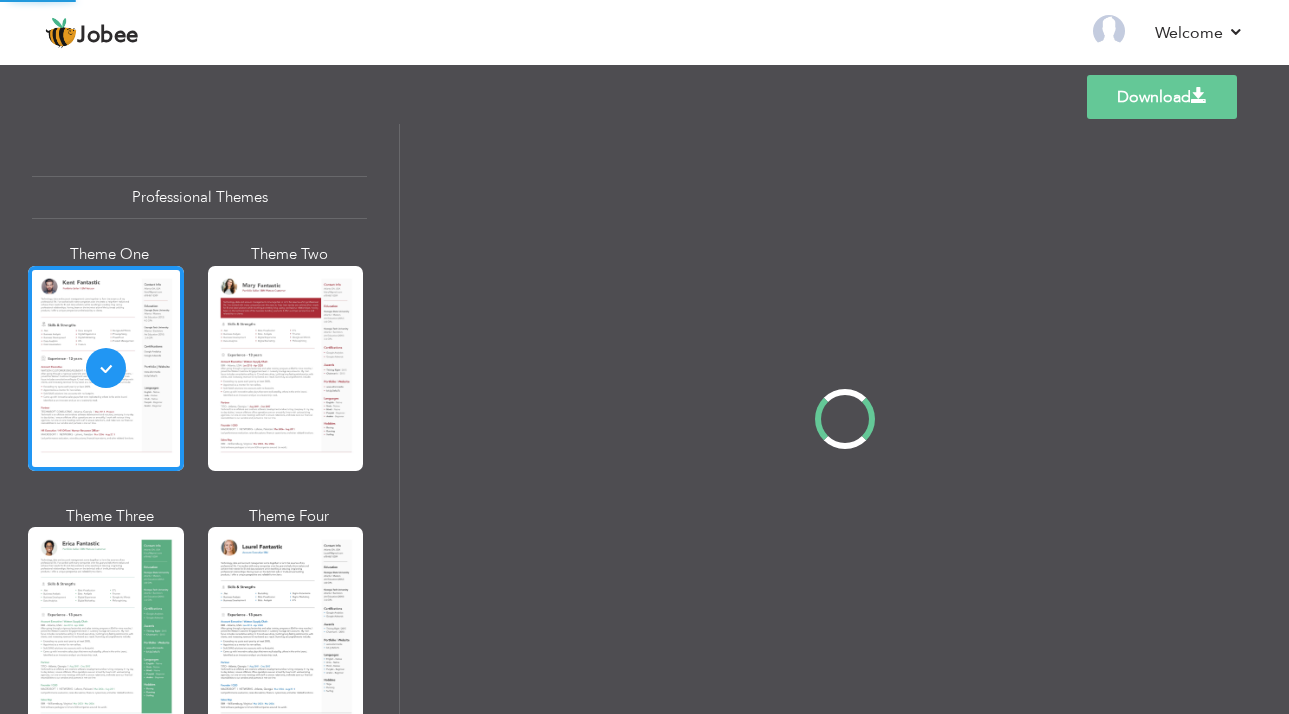 scroll, scrollTop: 0, scrollLeft: 0, axis: both 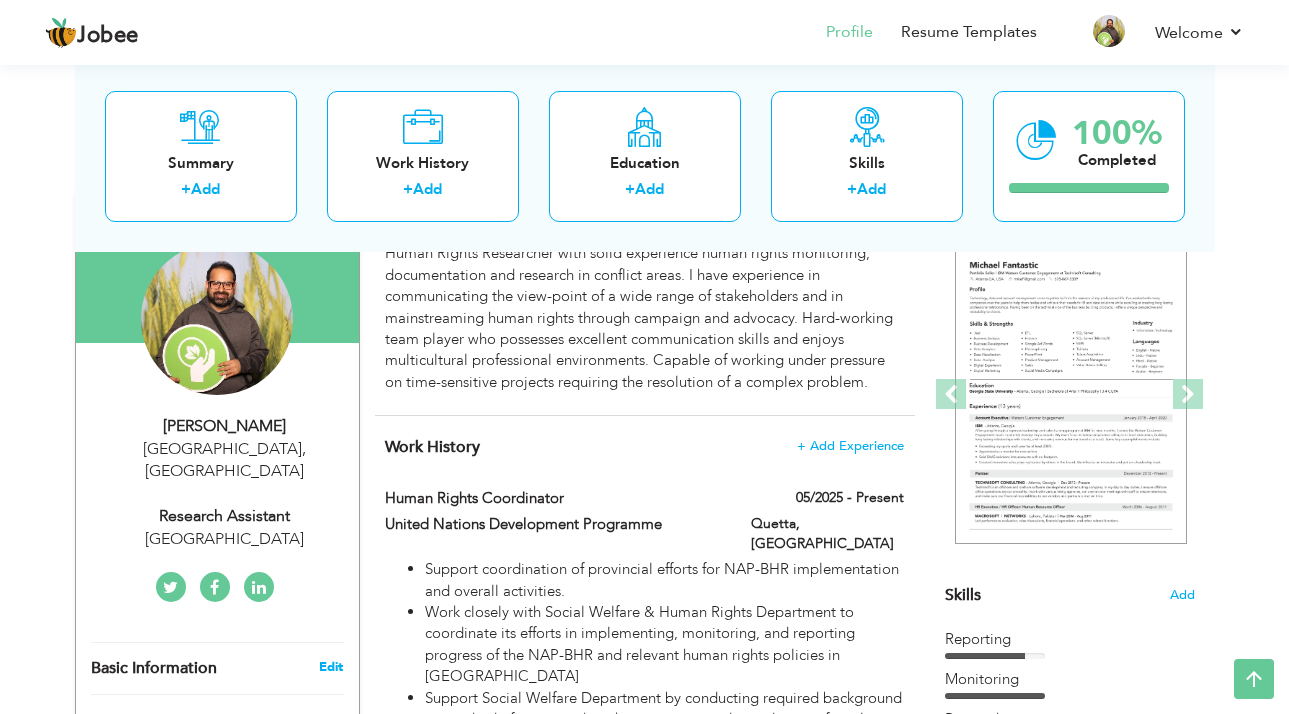 click on "Edit" at bounding box center (331, 667) 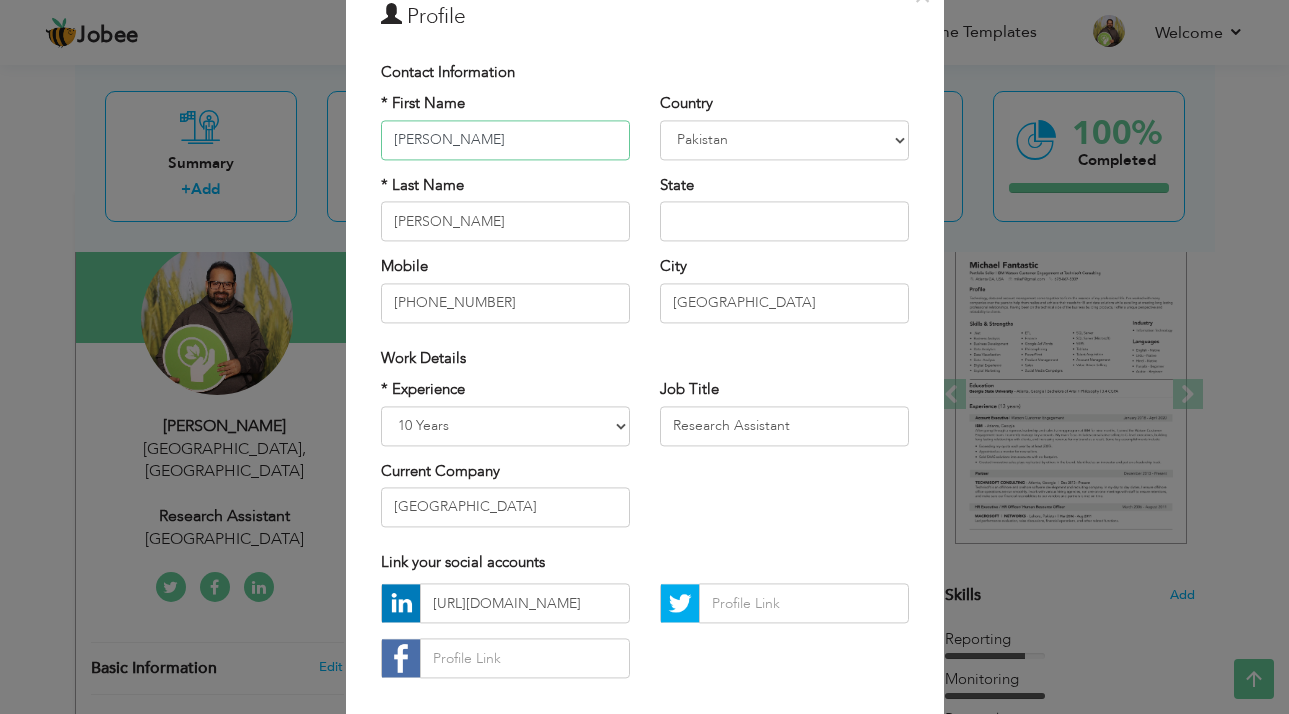 scroll, scrollTop: 96, scrollLeft: 0, axis: vertical 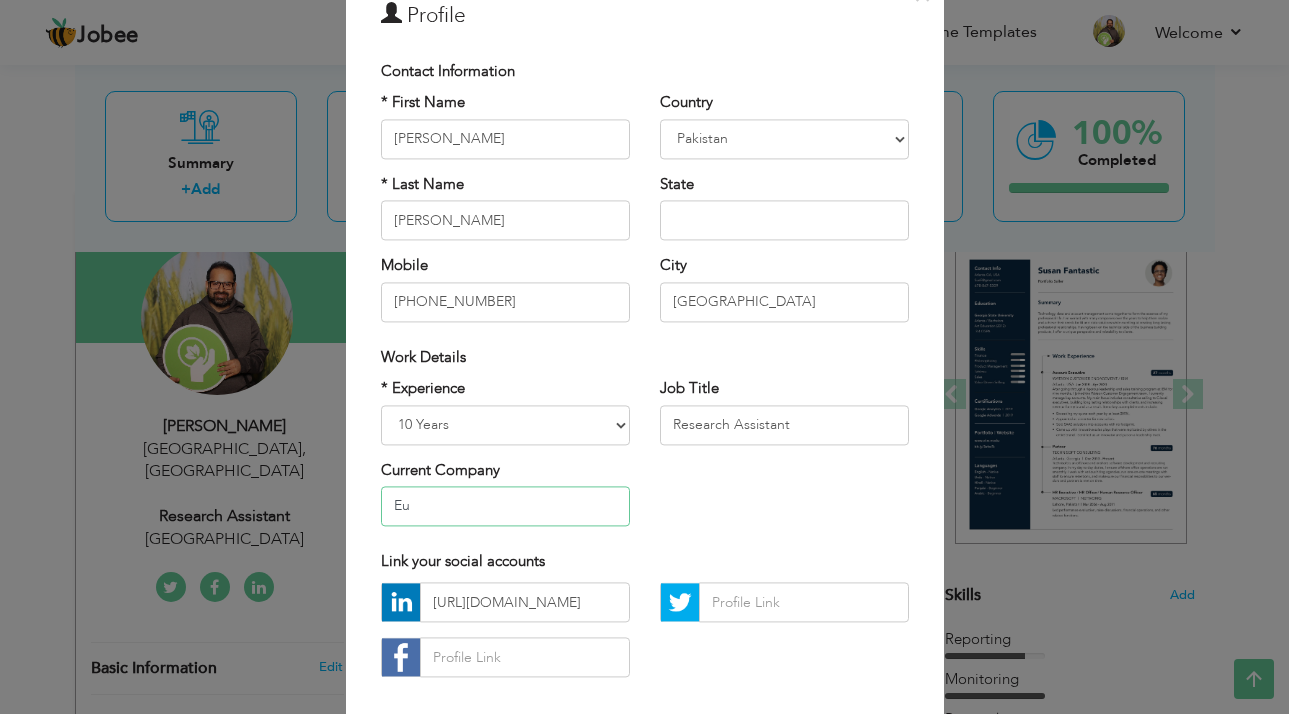 type on "E" 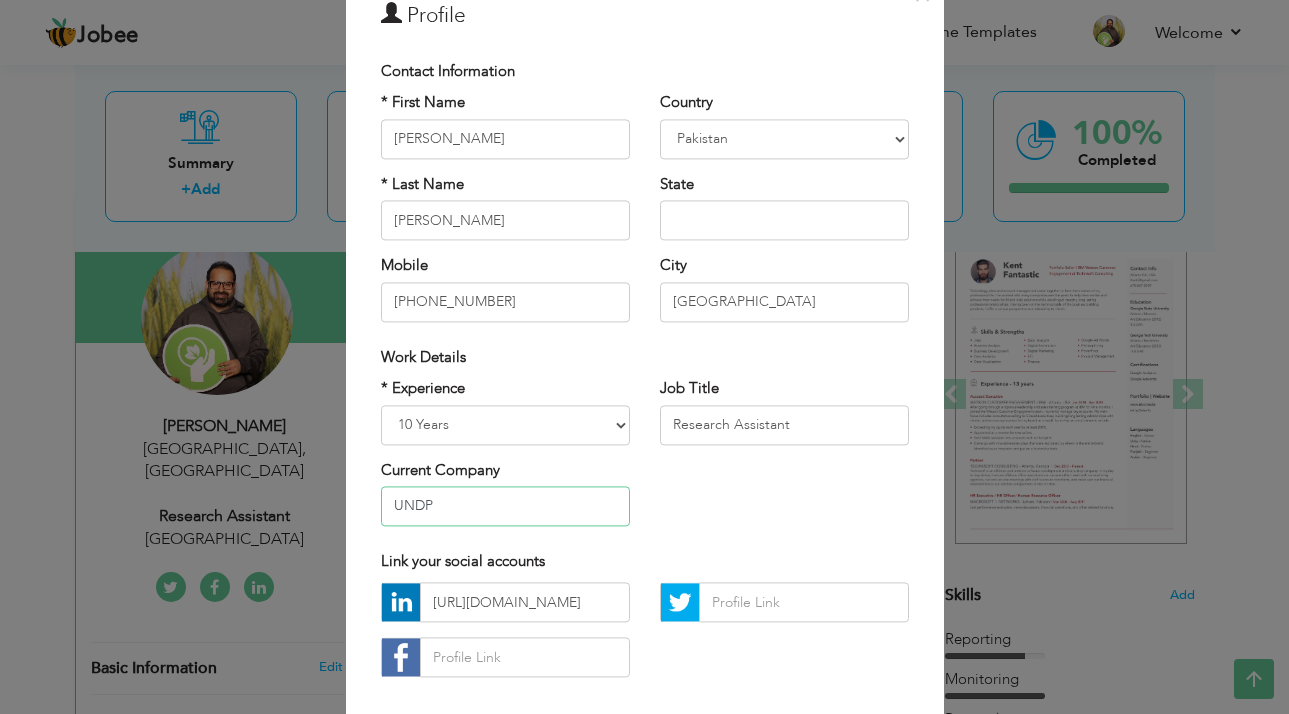type on "UNDP" 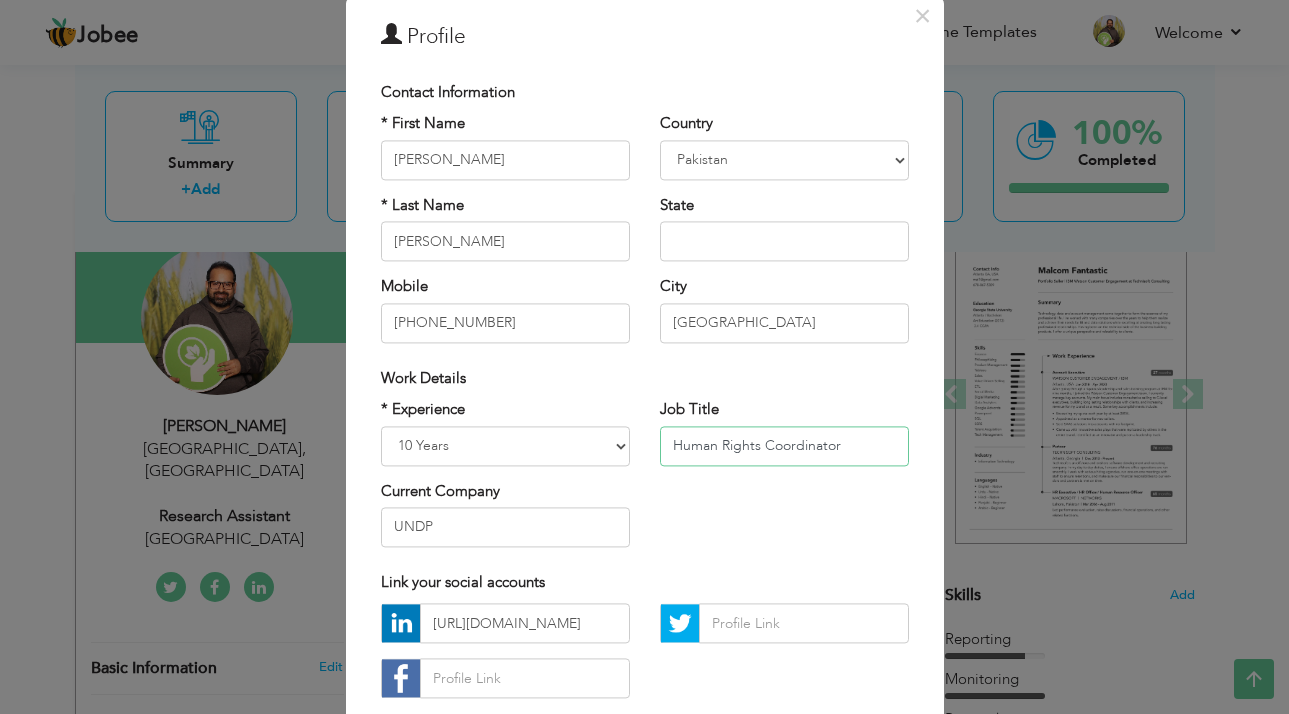 scroll, scrollTop: 74, scrollLeft: 0, axis: vertical 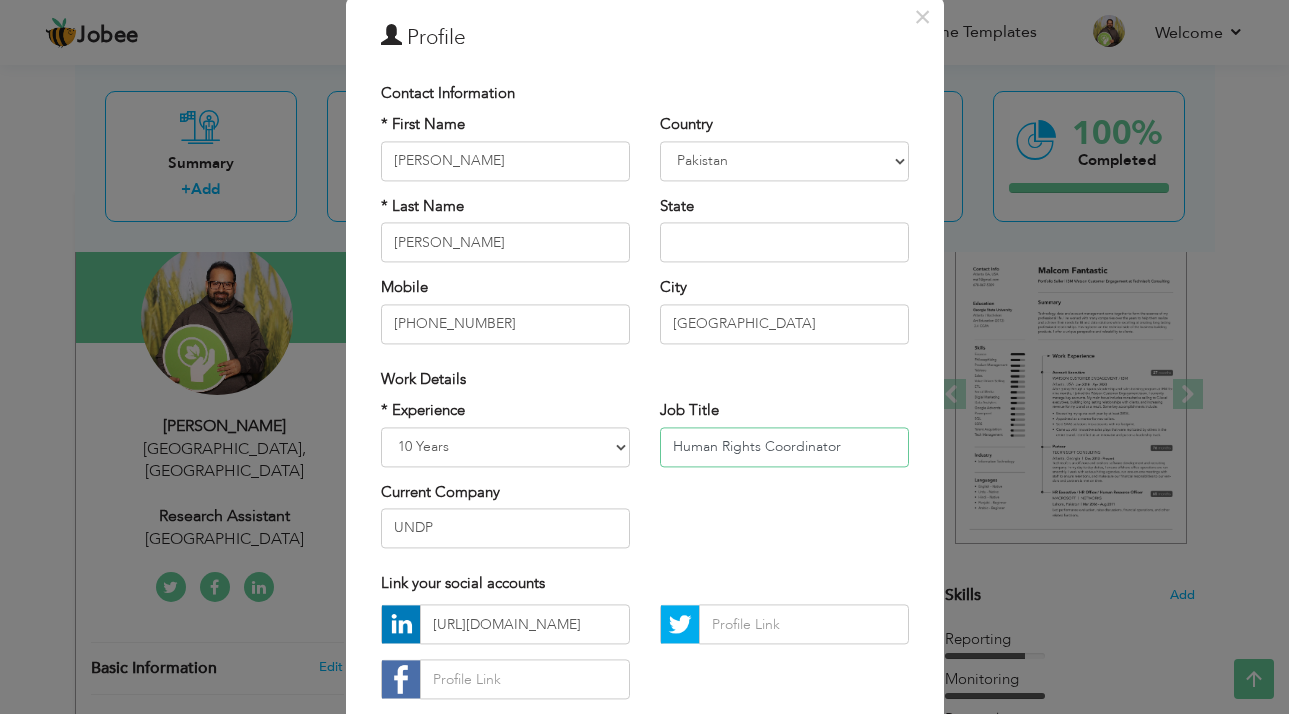 type on "Human Rights Coordinator" 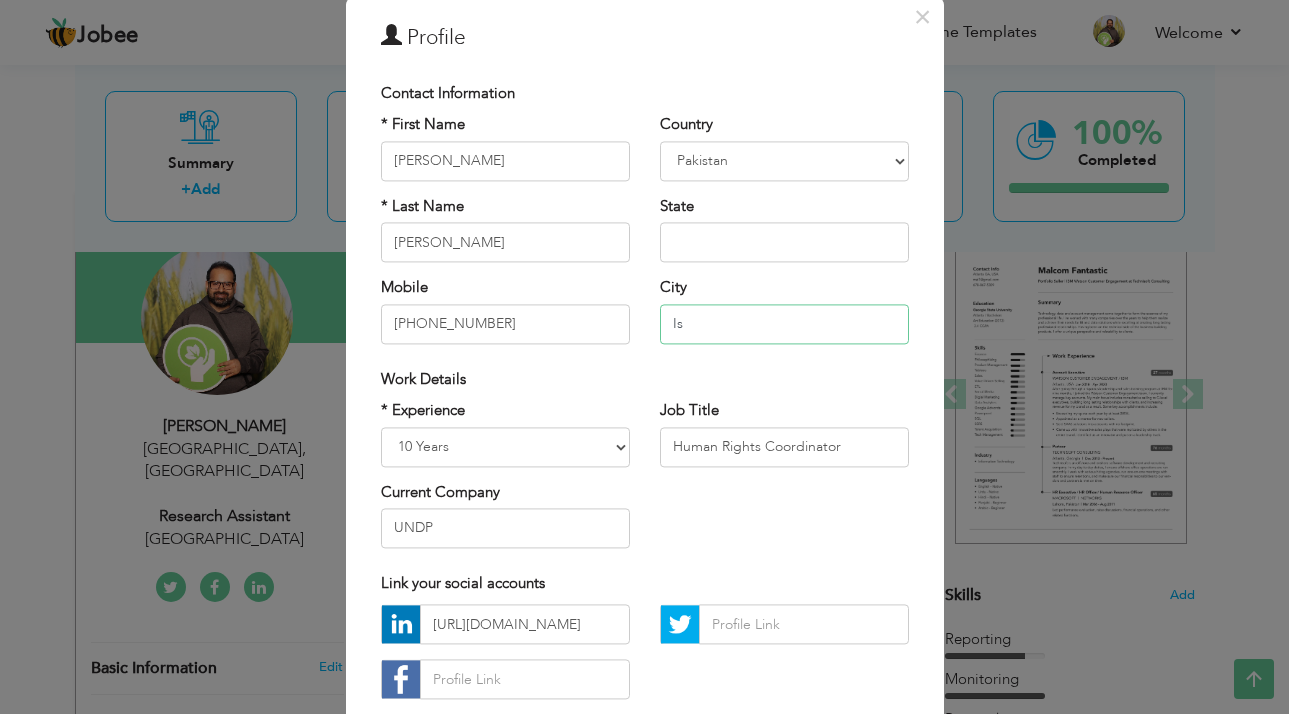 type on "I" 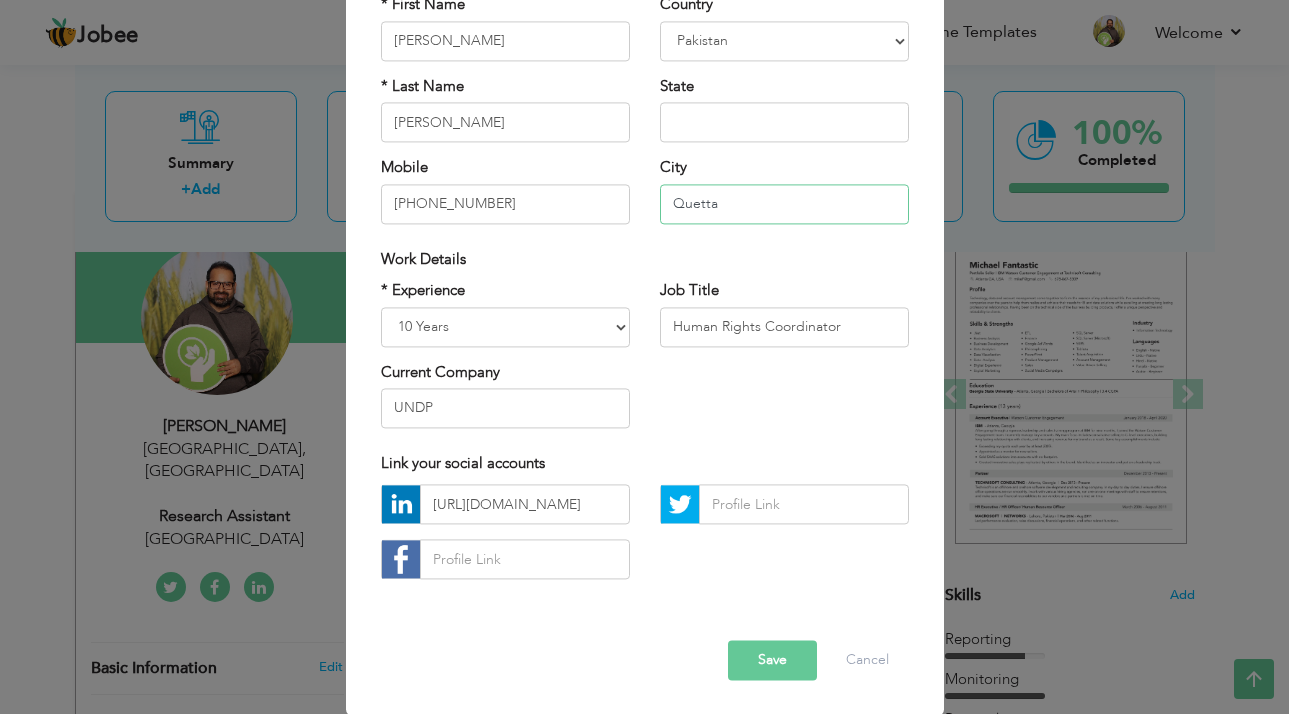 scroll, scrollTop: 193, scrollLeft: 0, axis: vertical 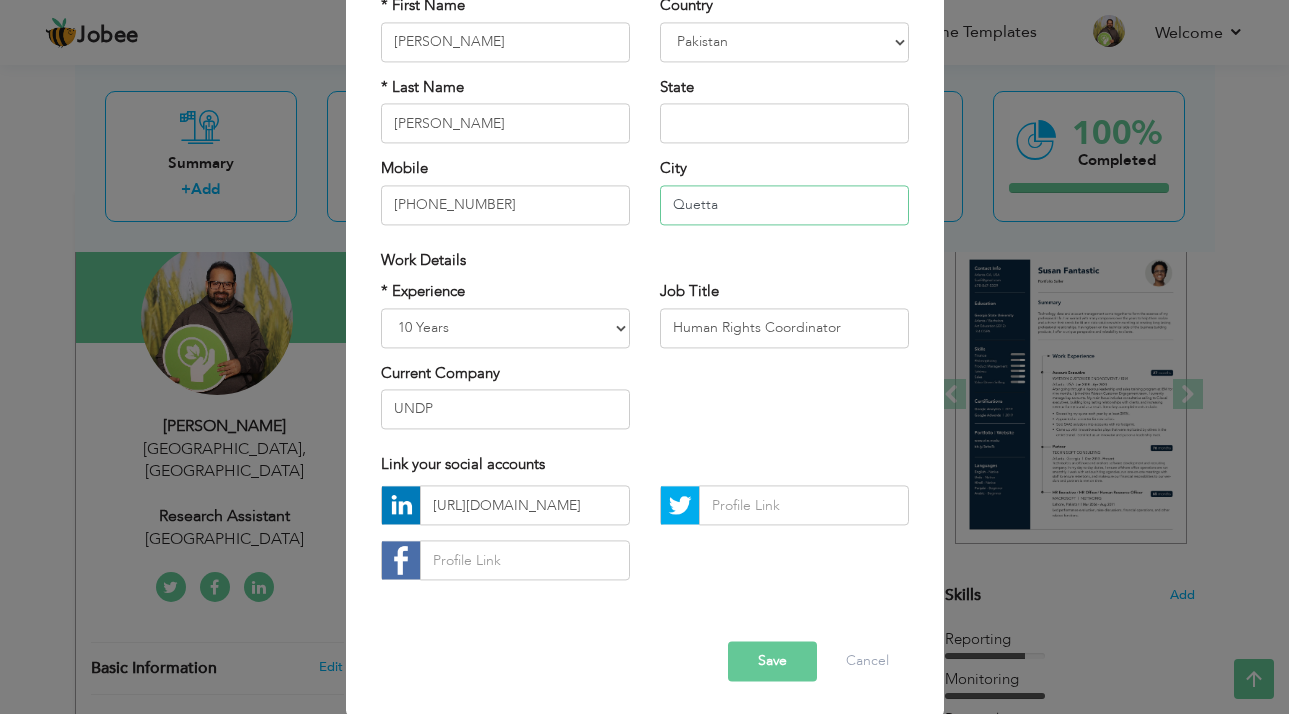 type on "Quetta" 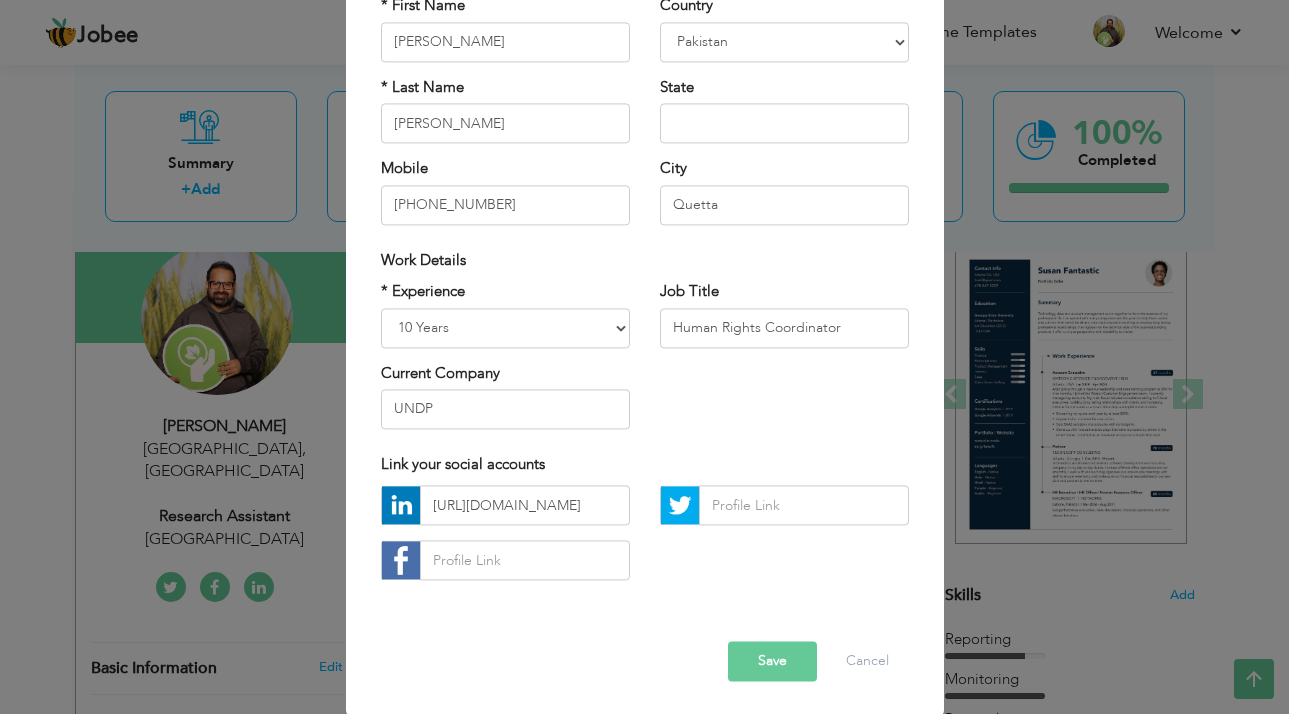 click on "Save" at bounding box center (772, 662) 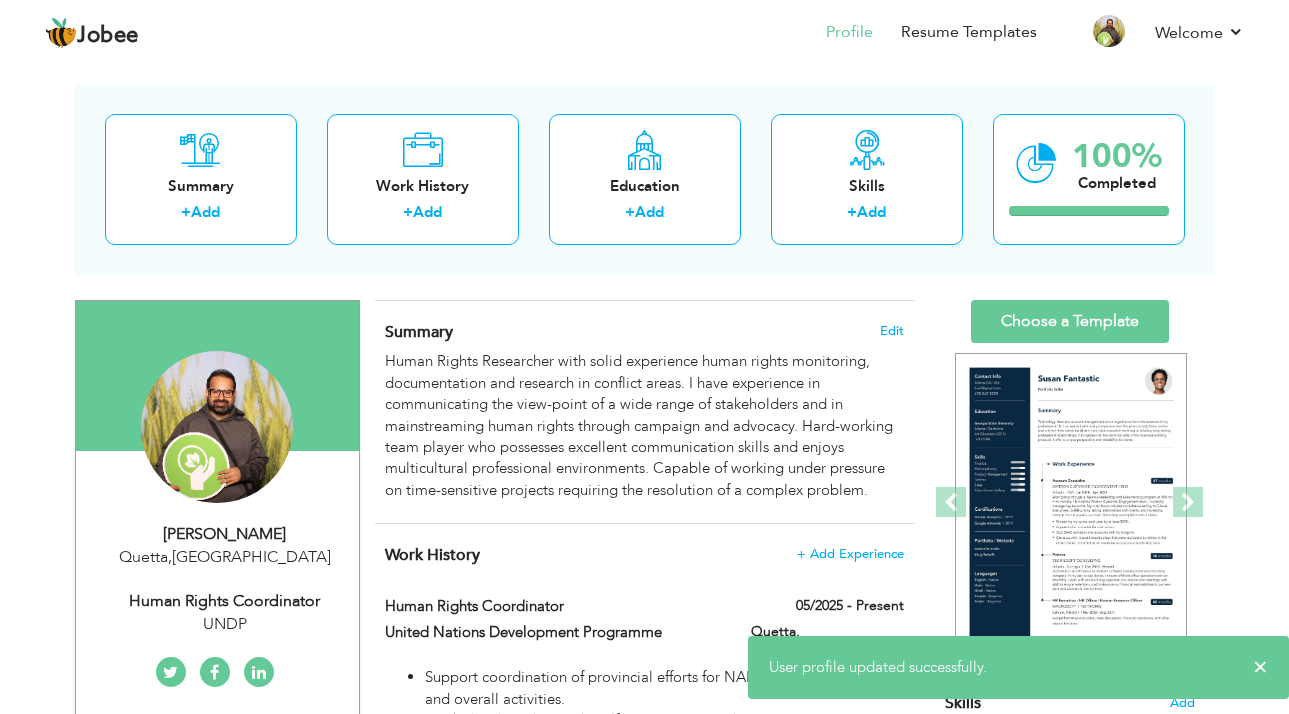 scroll, scrollTop: 73, scrollLeft: 0, axis: vertical 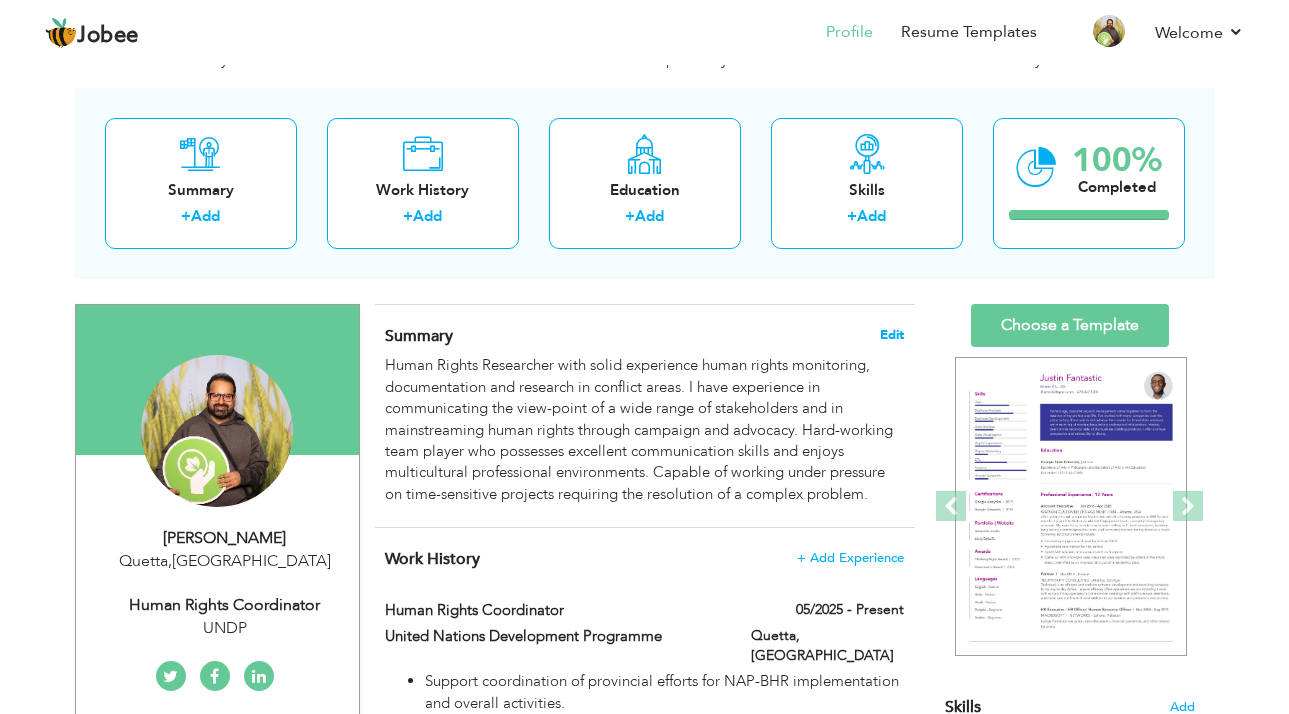 click on "Edit" at bounding box center [892, 335] 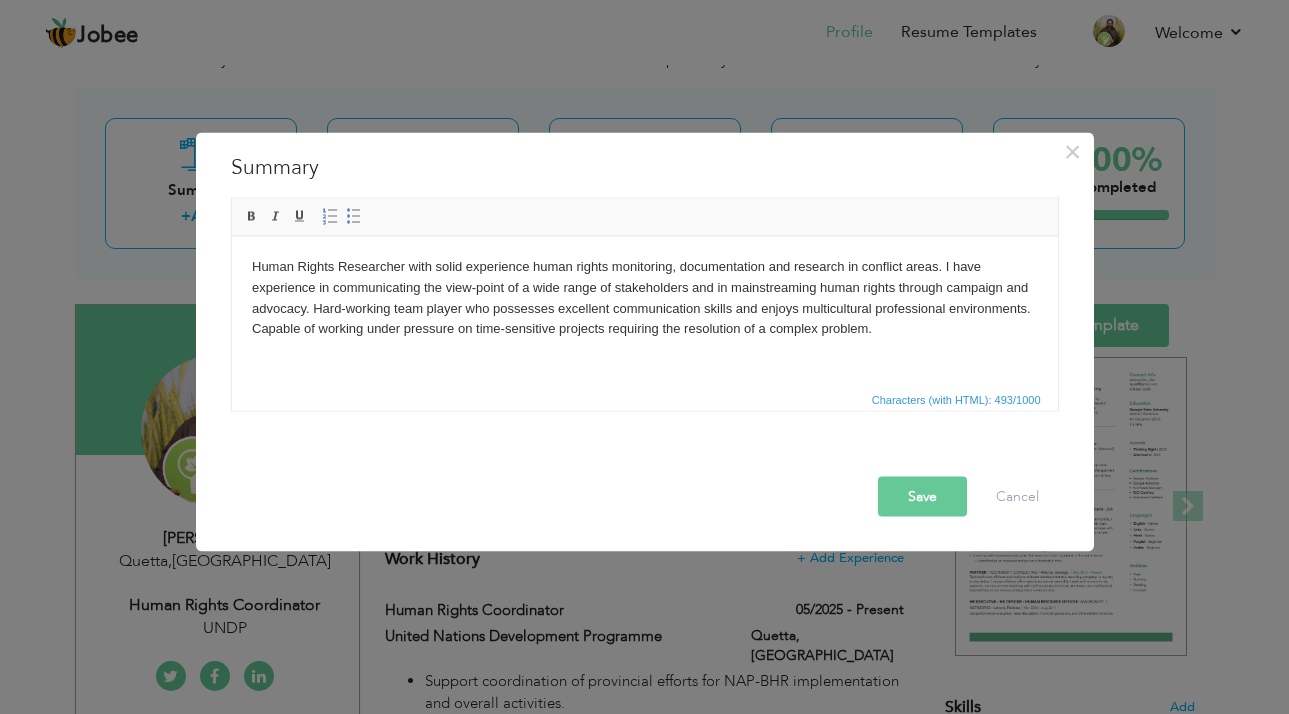 click on "Human Rights Researcher with solid experience human rights monitoring, documentation and research in conflict areas. I have experience in communicating the view-point of a wide range of stakeholders and in mainstreaming human rights through campaign and advocacy. Hard-working team player who possesses excellent communication skills and enjoys multicultural professional environments. Capable of working under pressure on time-sensitive projects requiring the resolution of a complex problem." at bounding box center [644, 297] 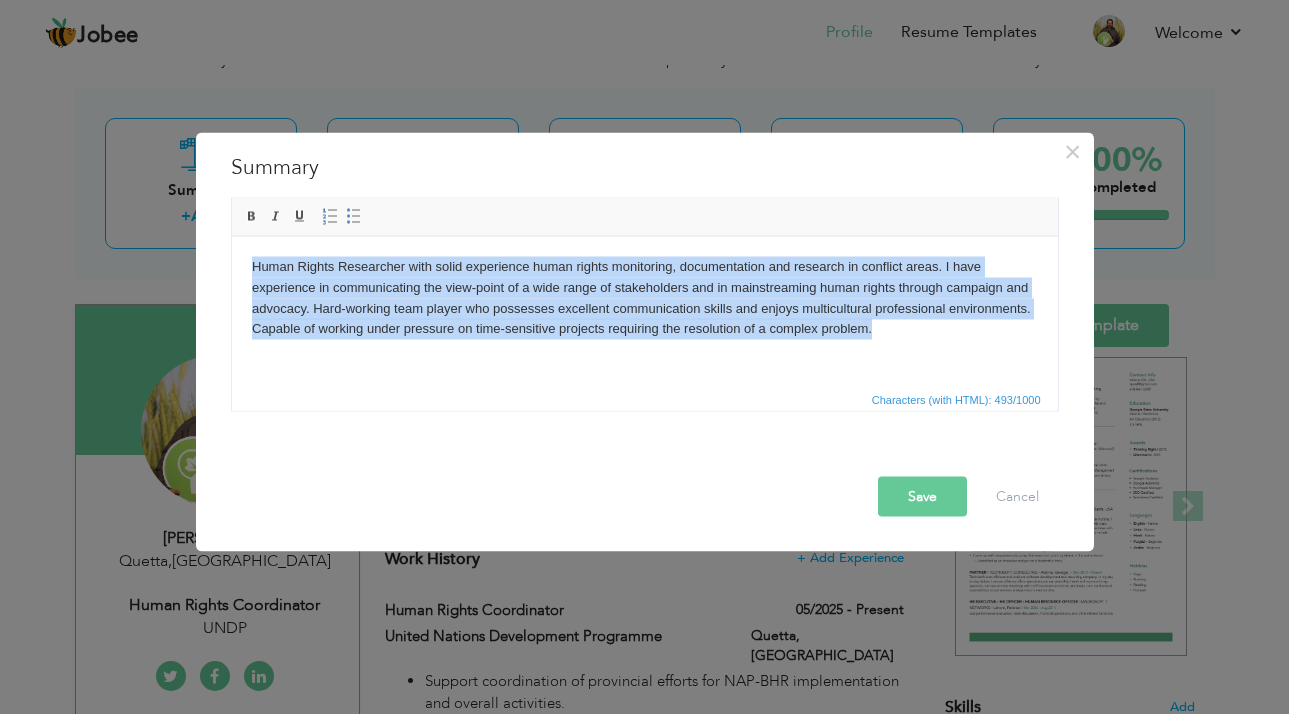 type 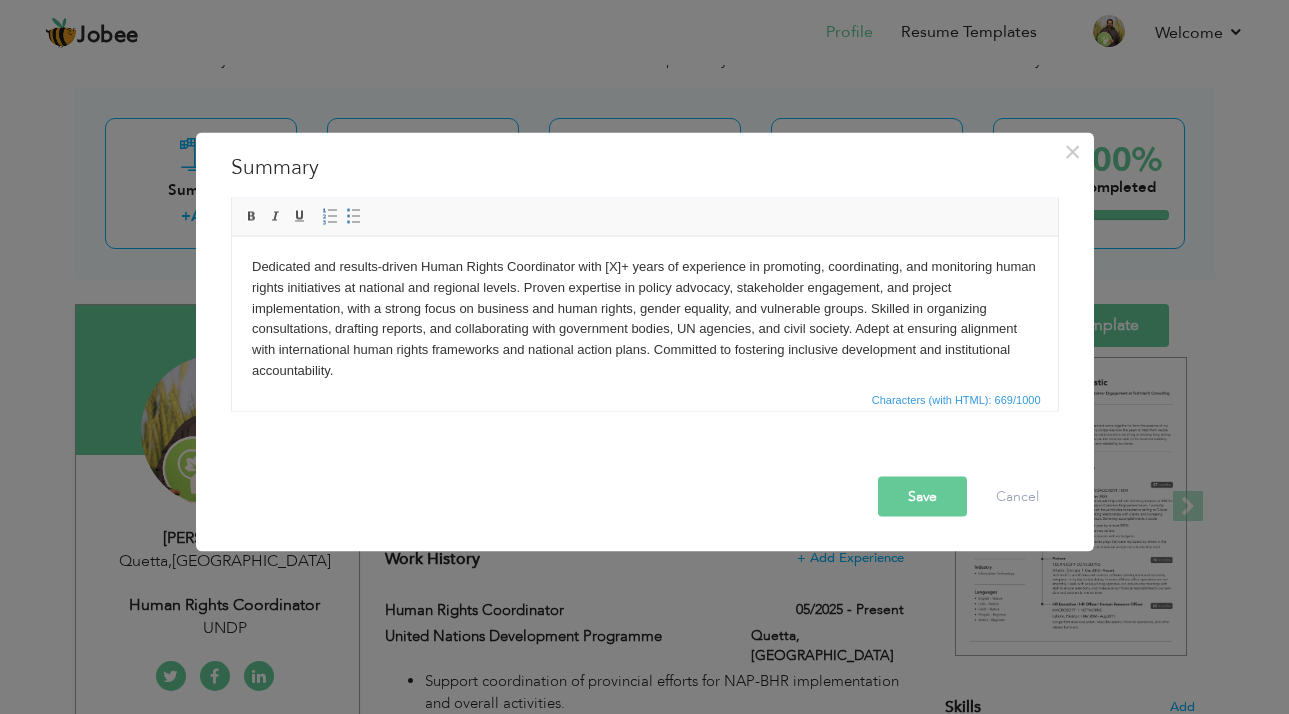 click on "Dedicated and results-driven Human Rights Coordinator with [X]+ years of experience in promoting, coordinating, and monitoring human rights initiatives at national and regional levels. Proven expertise in policy advocacy, stakeholder engagement, and project implementation, with a strong focus on business and human rights, gender equality, and vulnerable groups. Skilled in organizing consultations, drafting reports, and collaborating with government bodies, UN agencies, and civil society. Adept at ensuring alignment with international human rights frameworks and national action plans. Committed to fostering inclusive development and institutional accountability." at bounding box center [644, 318] 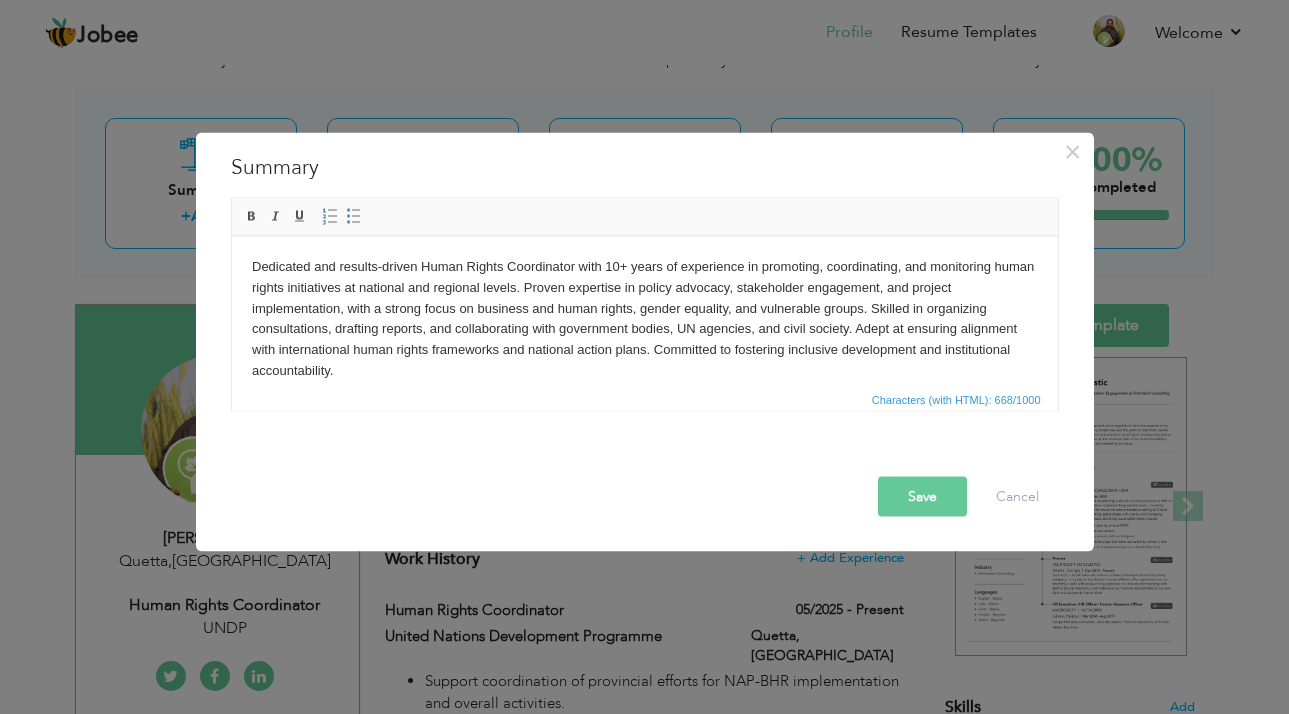 click on "Dedicated and results-driven Human Rights Coordinator with 10+ years of experience in promoting, coordinating, and monitoring human rights initiatives at national and regional levels. Proven expertise in policy advocacy, stakeholder engagement, and project implementation, with a strong focus on business and human rights, gender equality, and vulnerable groups. Skilled in organizing consultations, drafting reports, and collaborating with government bodies, UN agencies, and civil society. Adept at ensuring alignment with international human rights frameworks and national action plans. Committed to fostering inclusive development and institutional accountability." at bounding box center (644, 318) 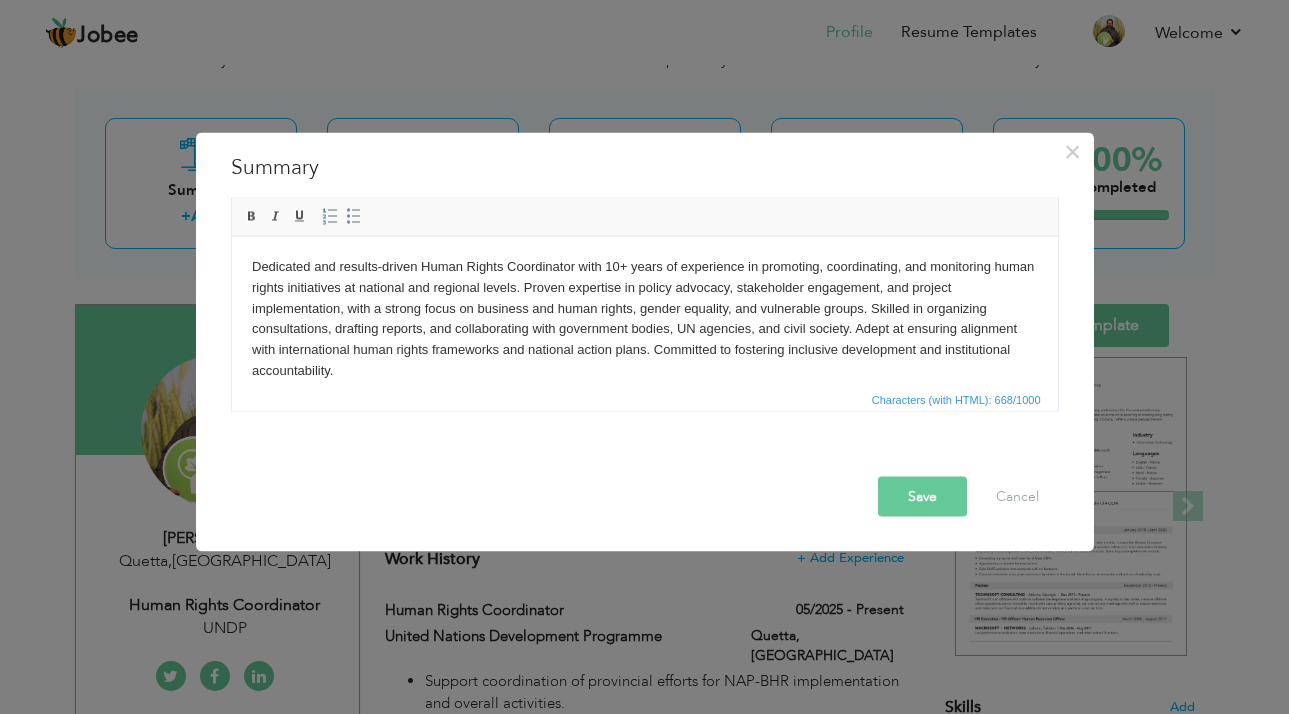 click on "Dedicated and results-driven Human Rights Coordinator with 10+ years of experience in promoting, coordinating, and monitoring human rights initiatives at national and regional levels. Proven expertise in policy advocacy, stakeholder engagement, and project implementation, with a strong focus on business and human rights, gender equality, and vulnerable groups. Skilled in organizing consultations, drafting reports, and collaborating with government bodies, UN agencies, and civil society. Adept at ensuring alignment with international human rights frameworks and national action plans. Committed to fostering inclusive development and institutional accountability." at bounding box center (644, 318) 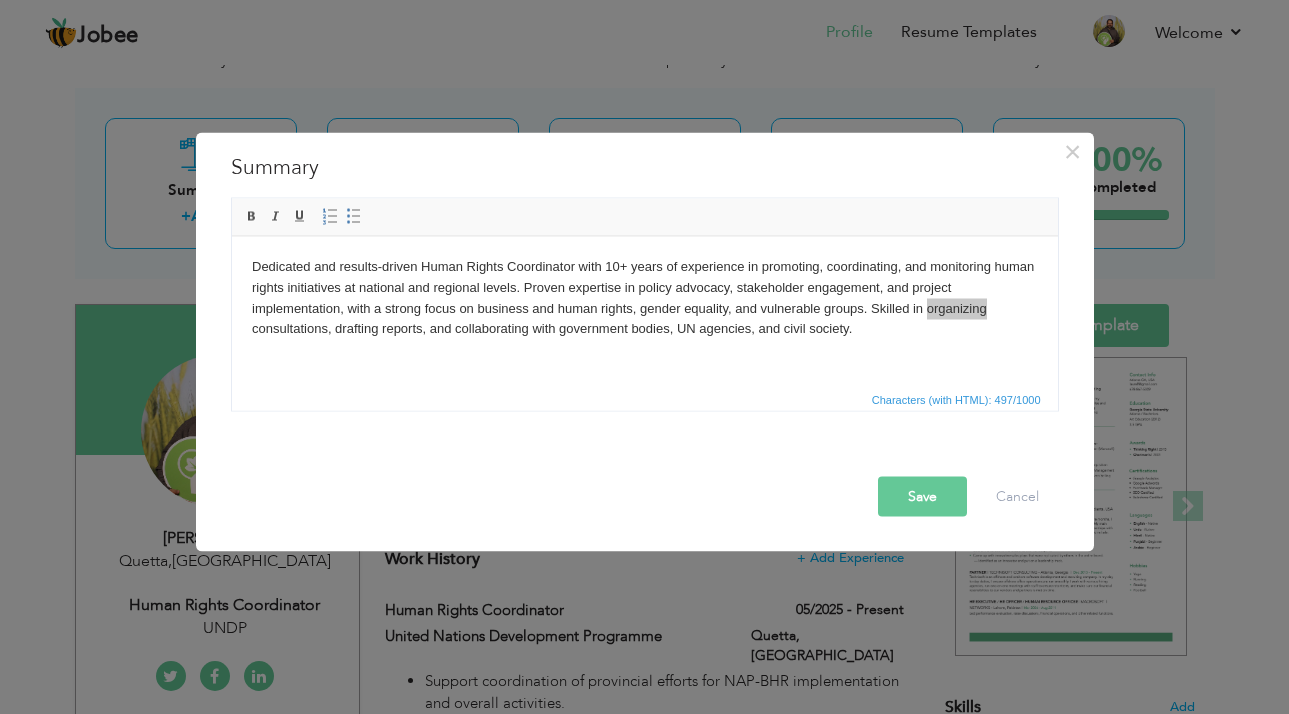scroll, scrollTop: 0, scrollLeft: 0, axis: both 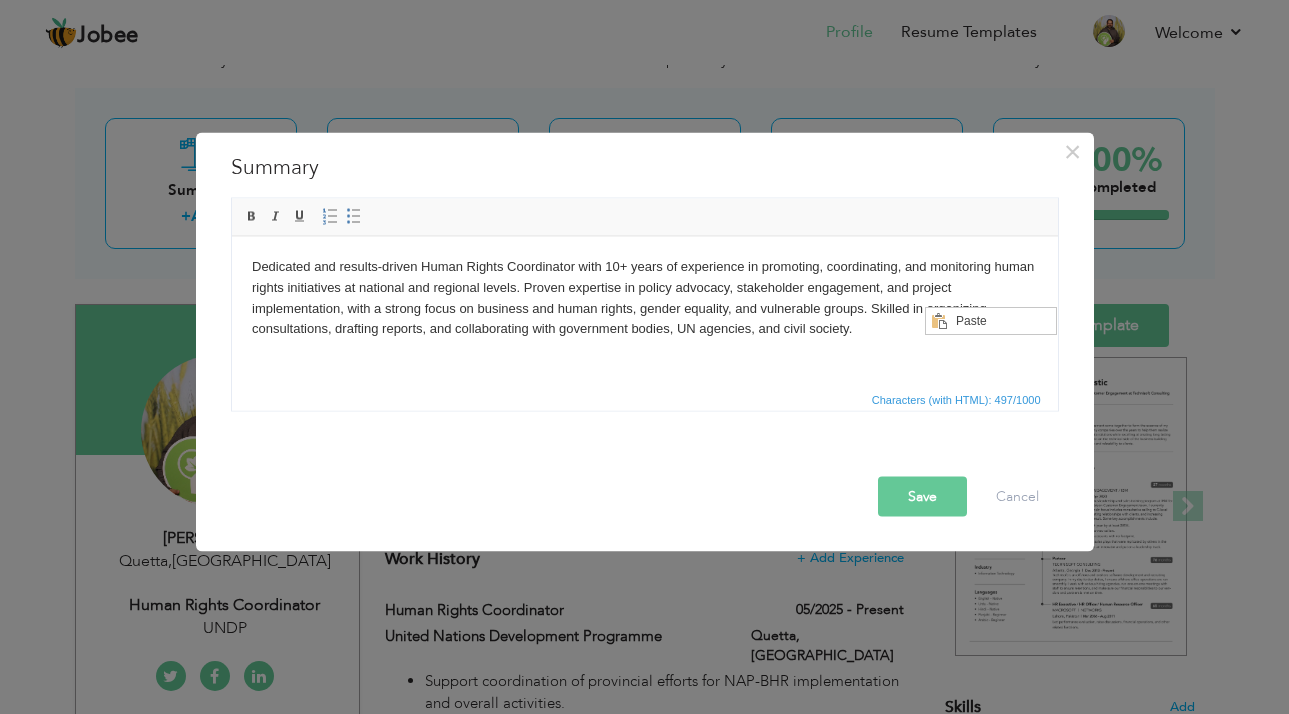 click on "Dedicated and results-driven Human Rights Coordinator with 10+ years of experience in promoting, coordinating, and monitoring human rights initiatives at national and regional levels. Proven expertise in policy advocacy, stakeholder engagement, and project implementation, with a strong focus on business and human rights, gender equality, and vulnerable groups. Skilled in organizing consultations, drafting reports, and collaborating with government bodies, UN agencies, and civil society." at bounding box center (644, 297) 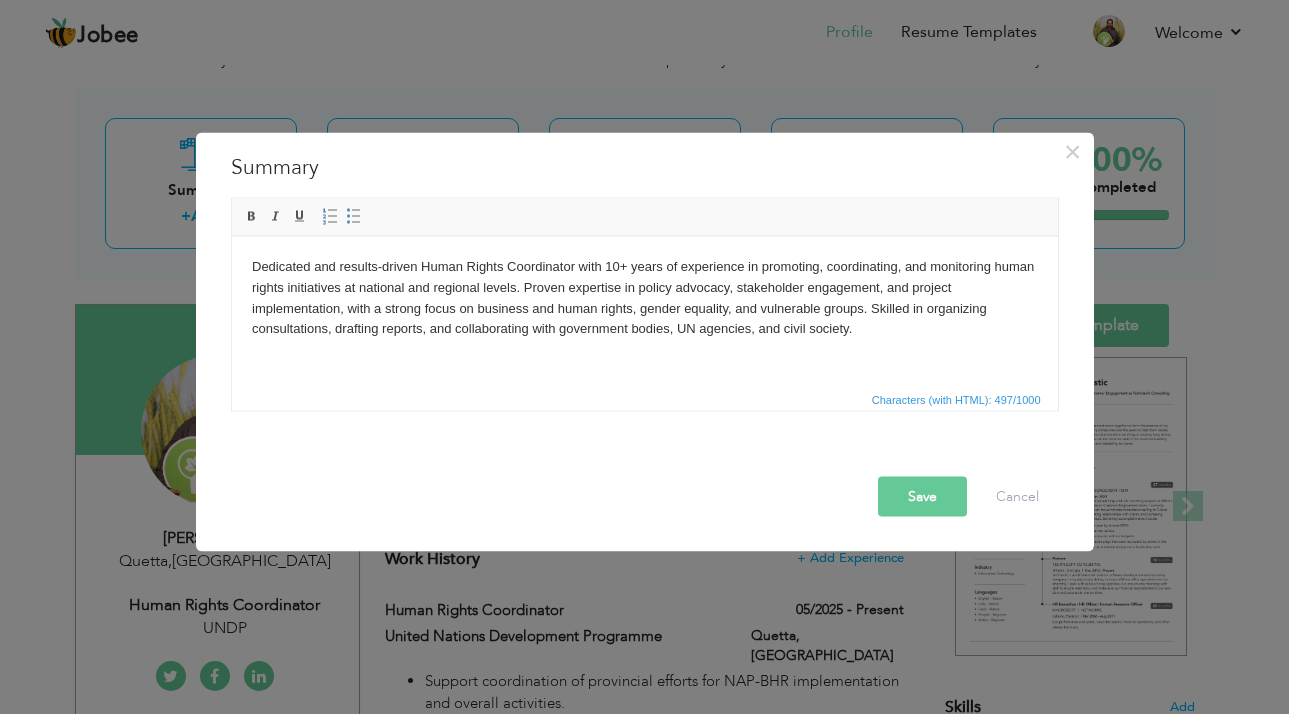 click on "Dedicated and results-driven Human Rights Coordinator with 10+ years of experience in promoting, coordinating, and monitoring human rights initiatives at national and regional levels. Proven expertise in policy advocacy, stakeholder engagement, and project implementation, with a strong focus on business and human rights, gender equality, and vulnerable groups. Skilled in organizing consultations, drafting reports, and collaborating with government bodies, UN agencies, and civil society." at bounding box center (644, 297) 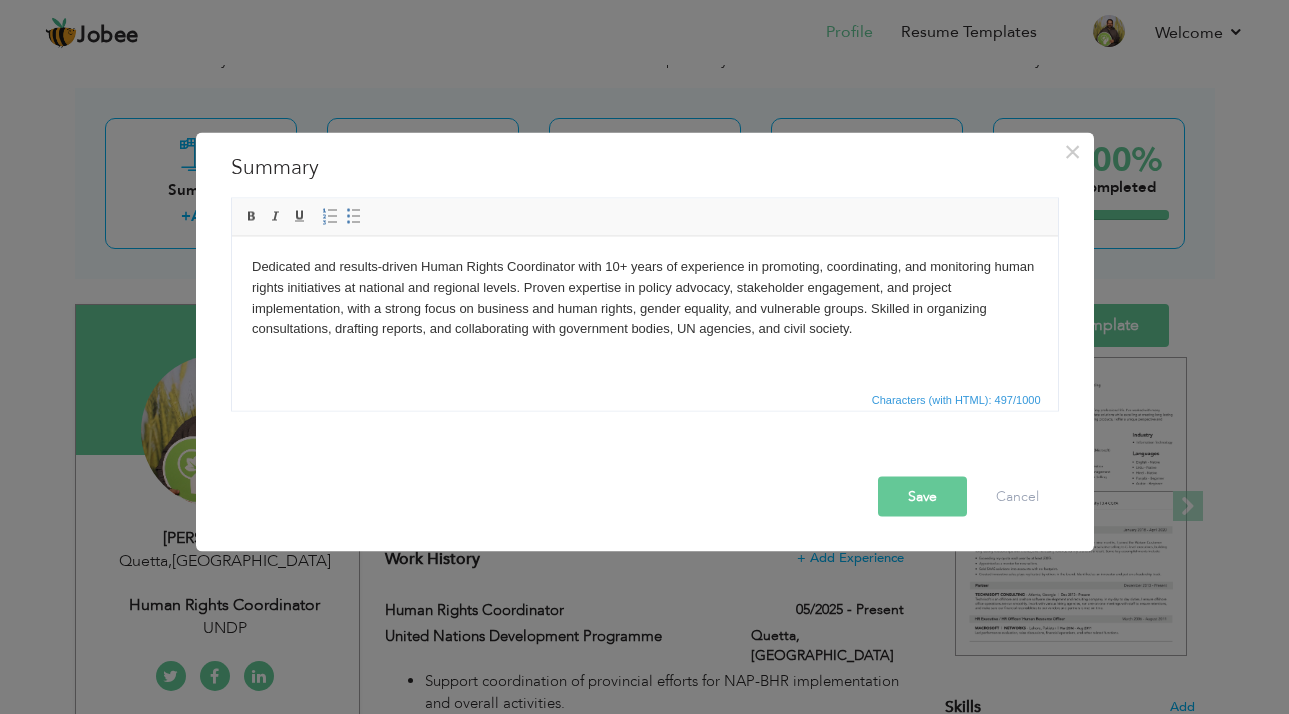 click on "Characters (with HTML): 497/1000" at bounding box center (645, 399) 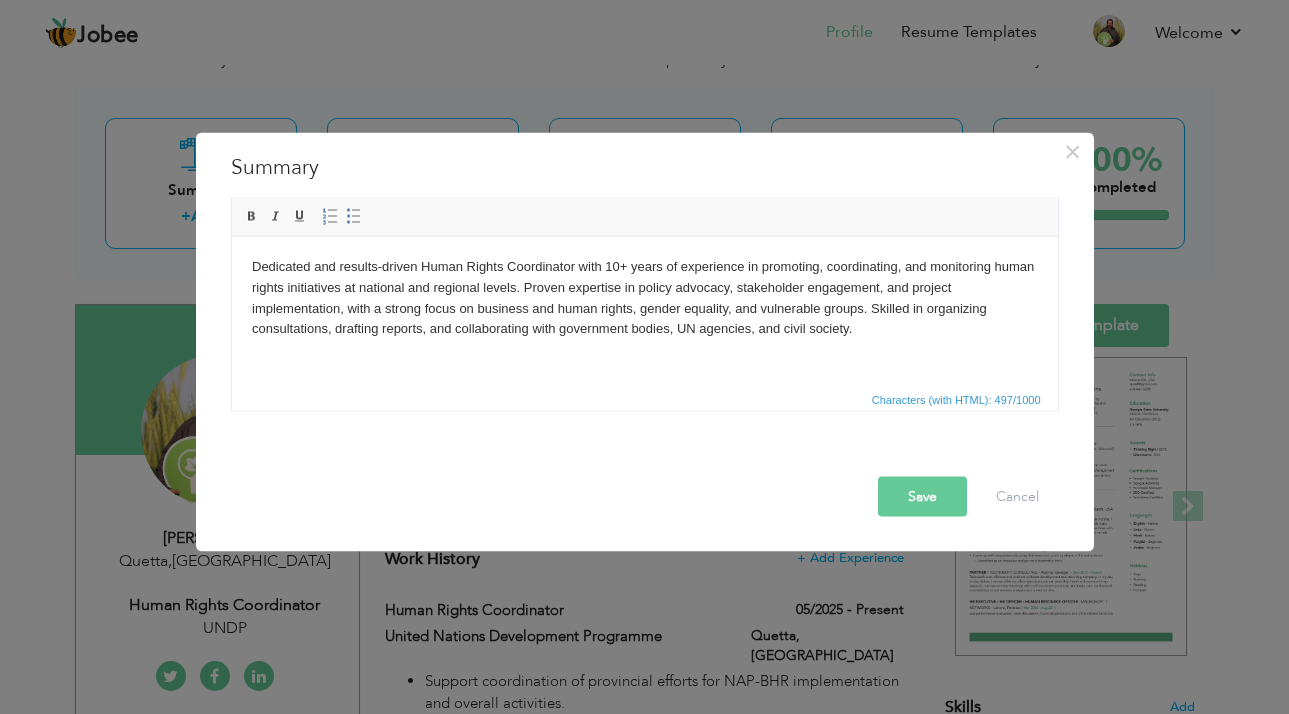 drag, startPoint x: 874, startPoint y: 307, endPoint x: 893, endPoint y: 359, distance: 55.362442 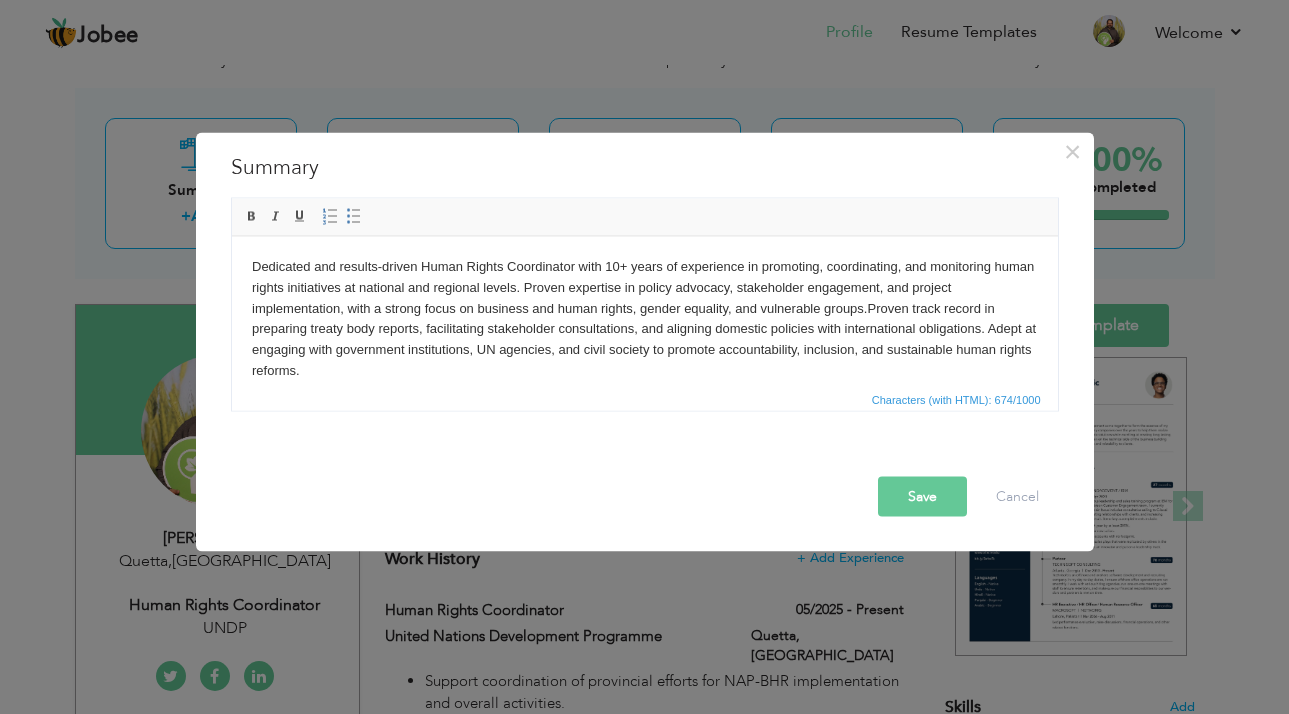 click on "Save" at bounding box center [922, 497] 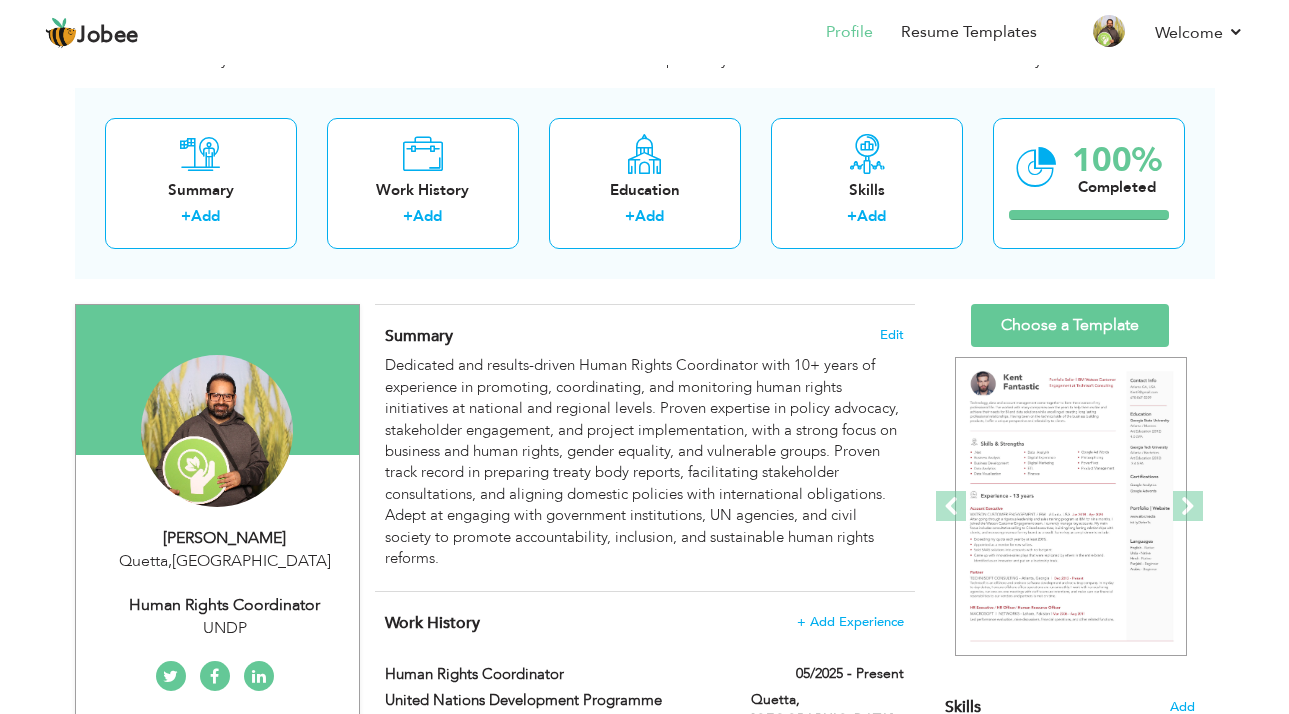 click on "Choose a Template" at bounding box center (1070, 325) 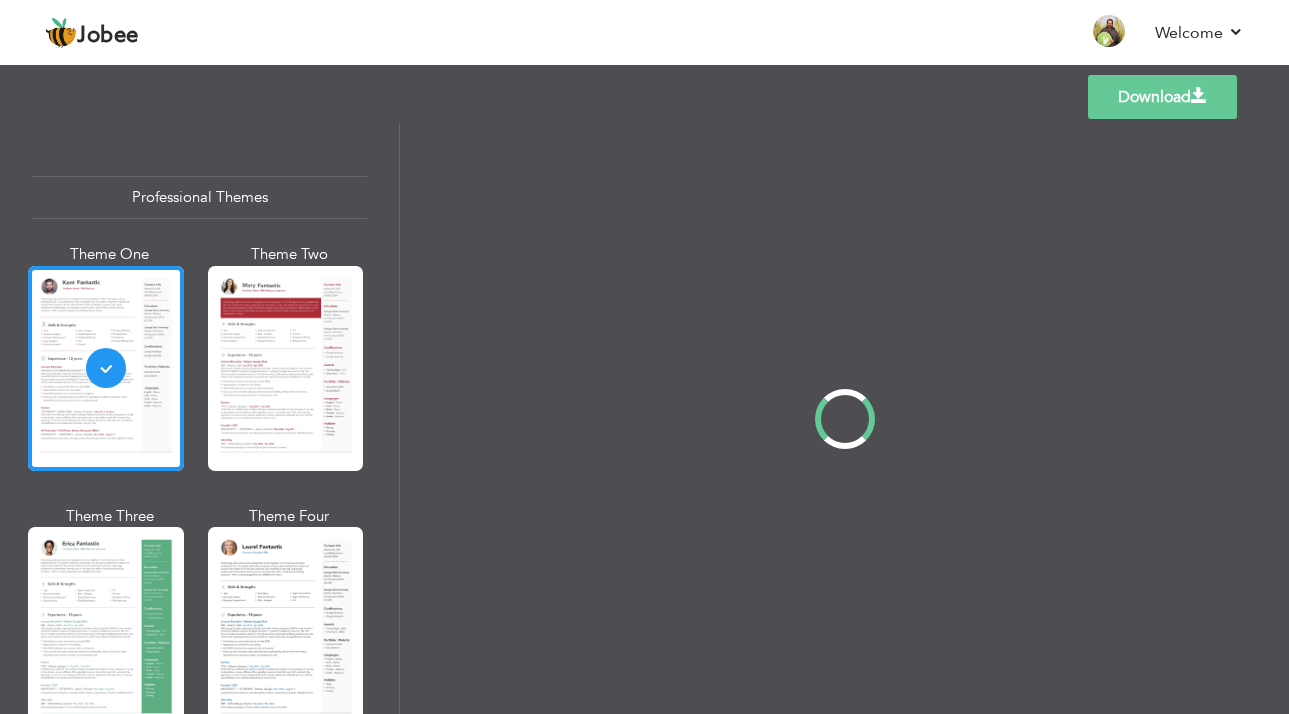 scroll, scrollTop: 0, scrollLeft: 0, axis: both 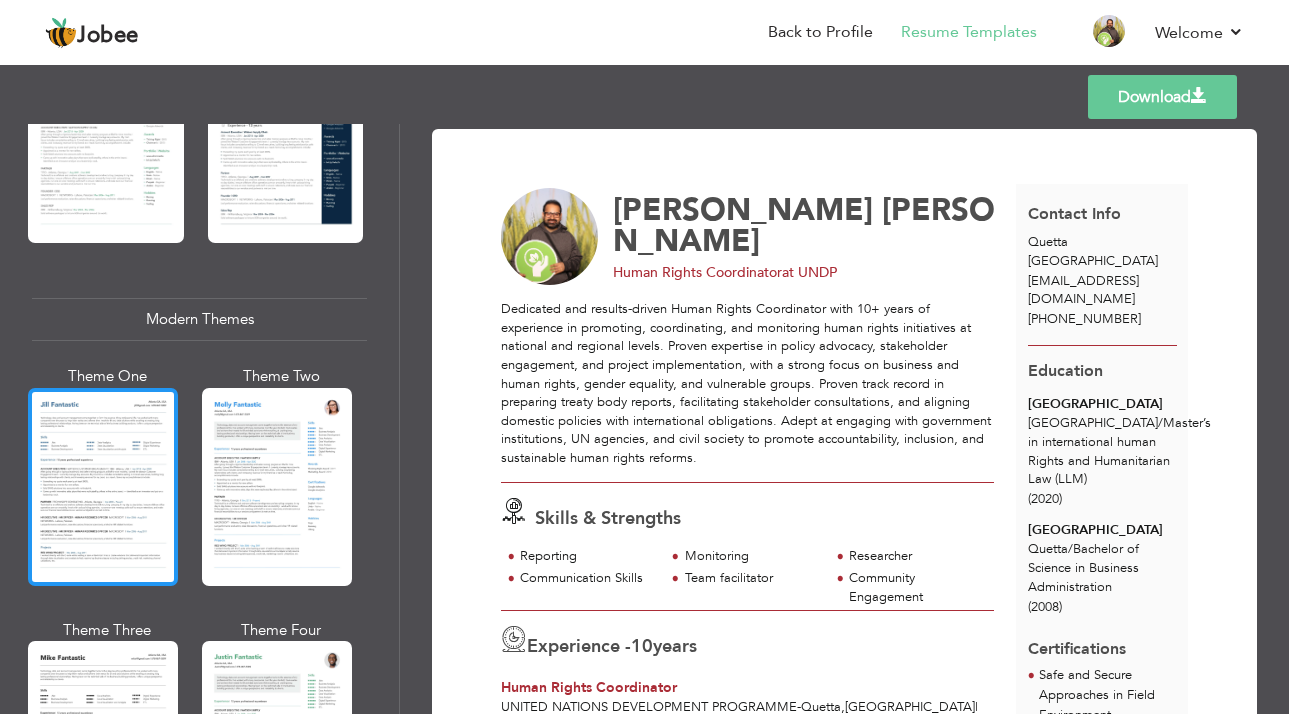click at bounding box center (103, 487) 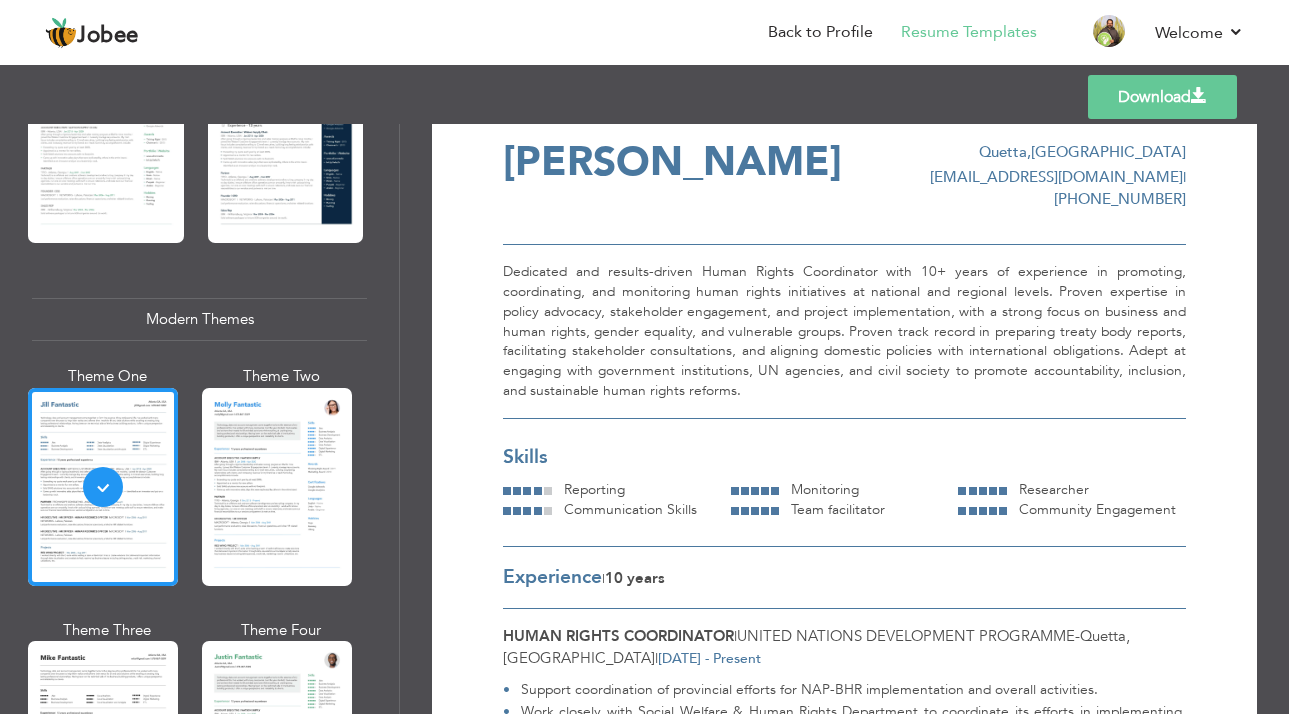 scroll, scrollTop: 48, scrollLeft: 0, axis: vertical 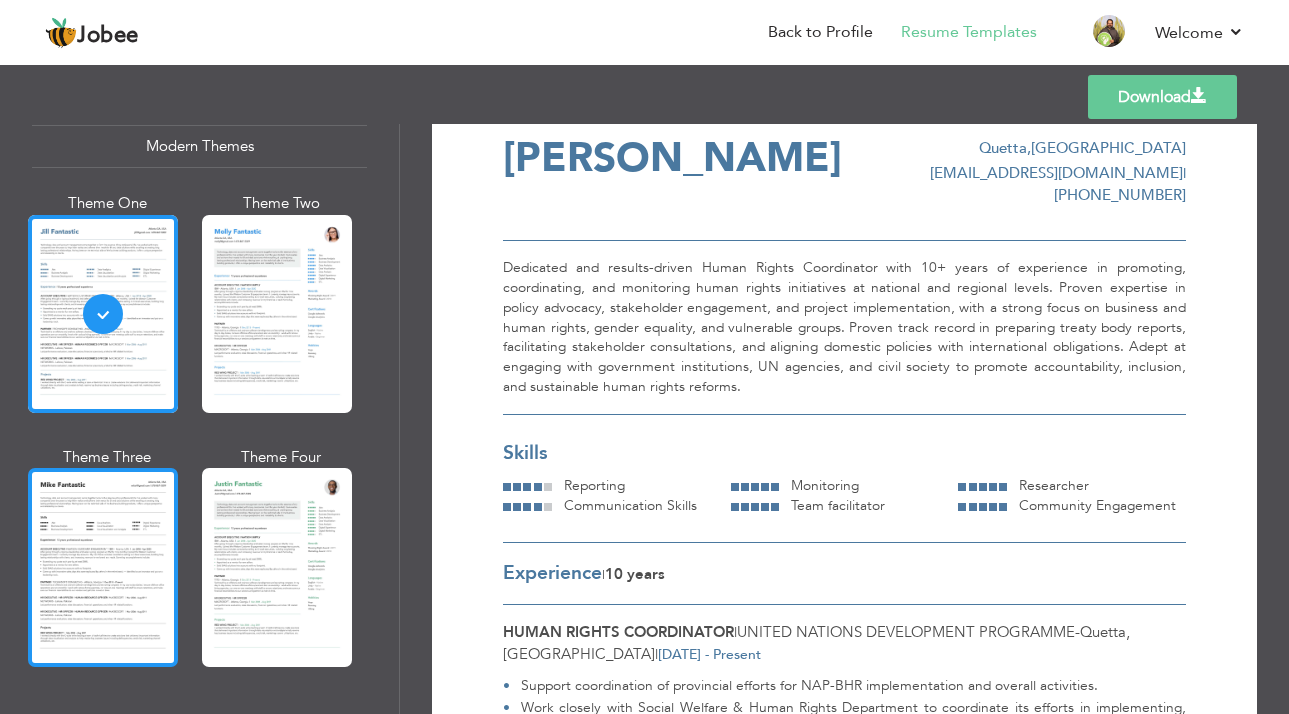 click at bounding box center [103, 567] 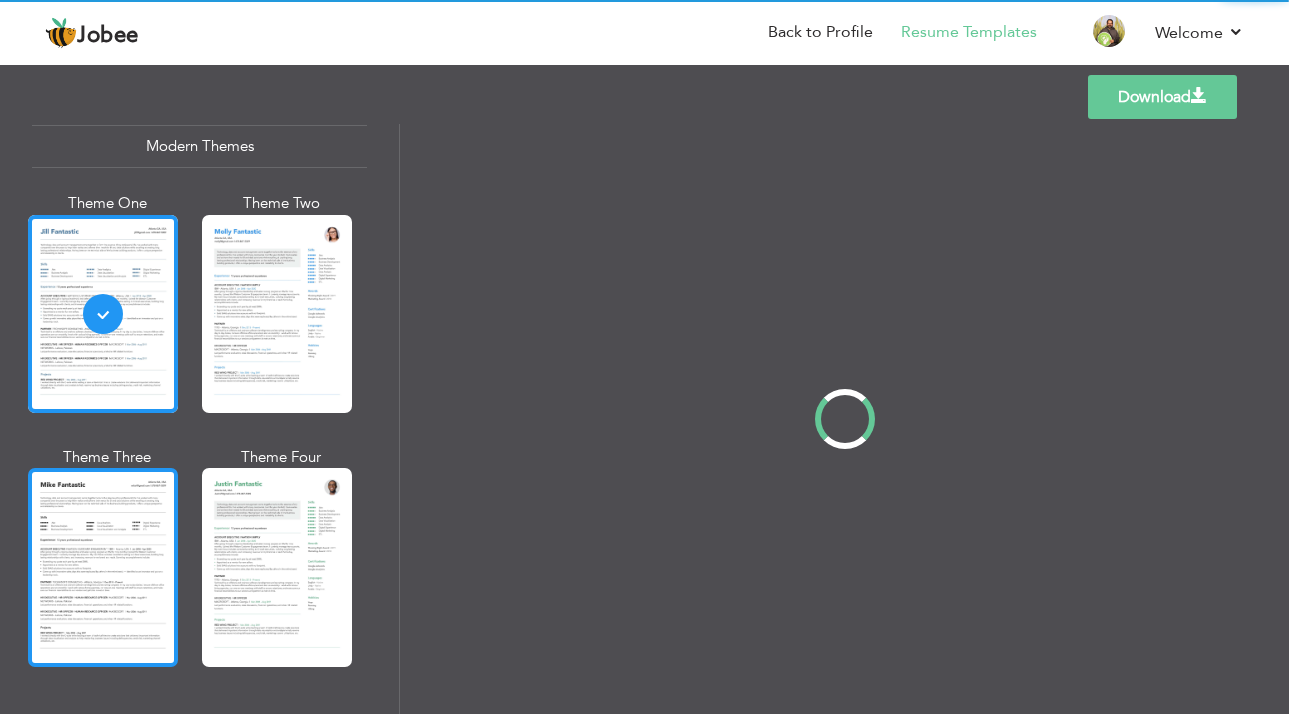 scroll, scrollTop: 0, scrollLeft: 0, axis: both 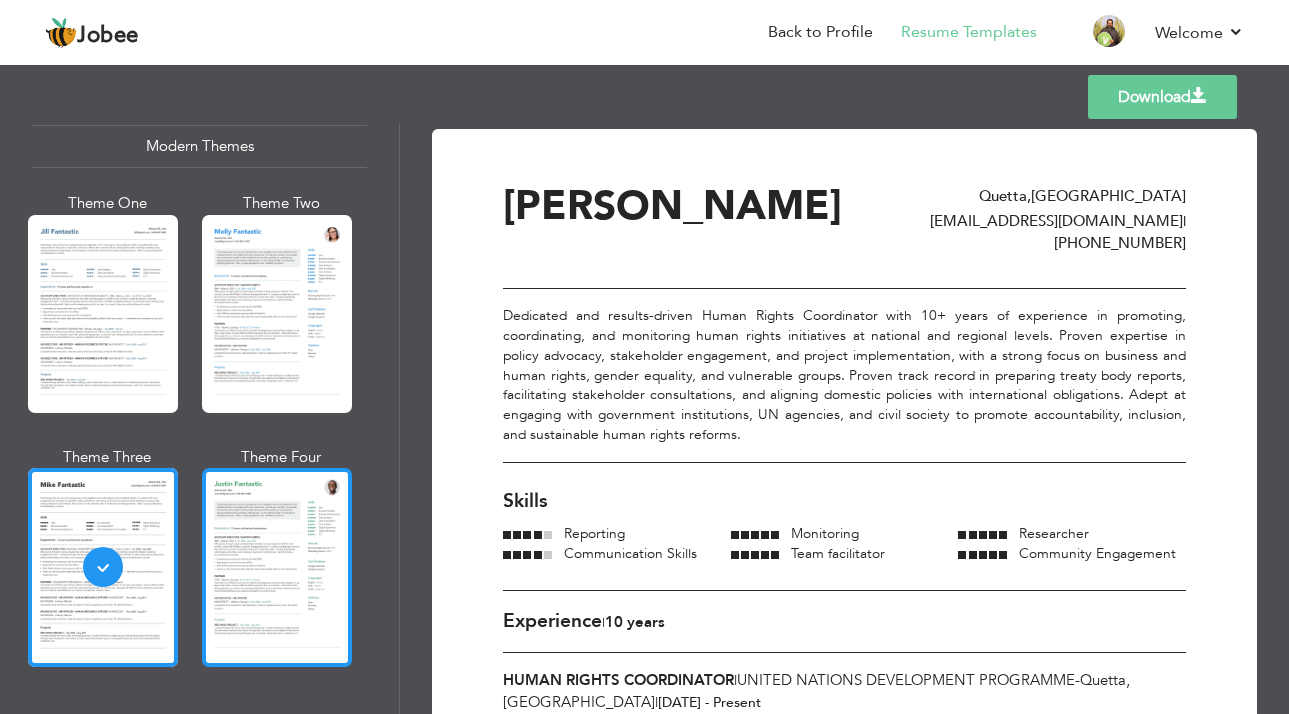 click at bounding box center (277, 567) 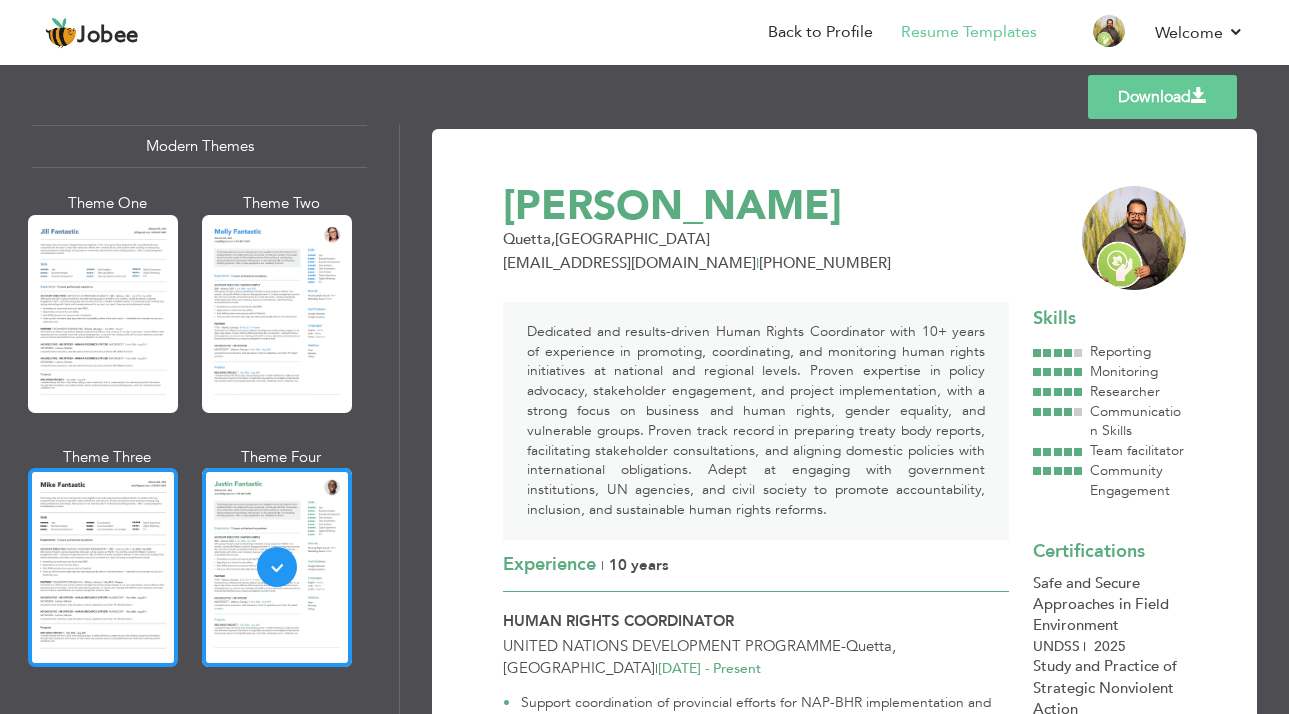 click at bounding box center [103, 567] 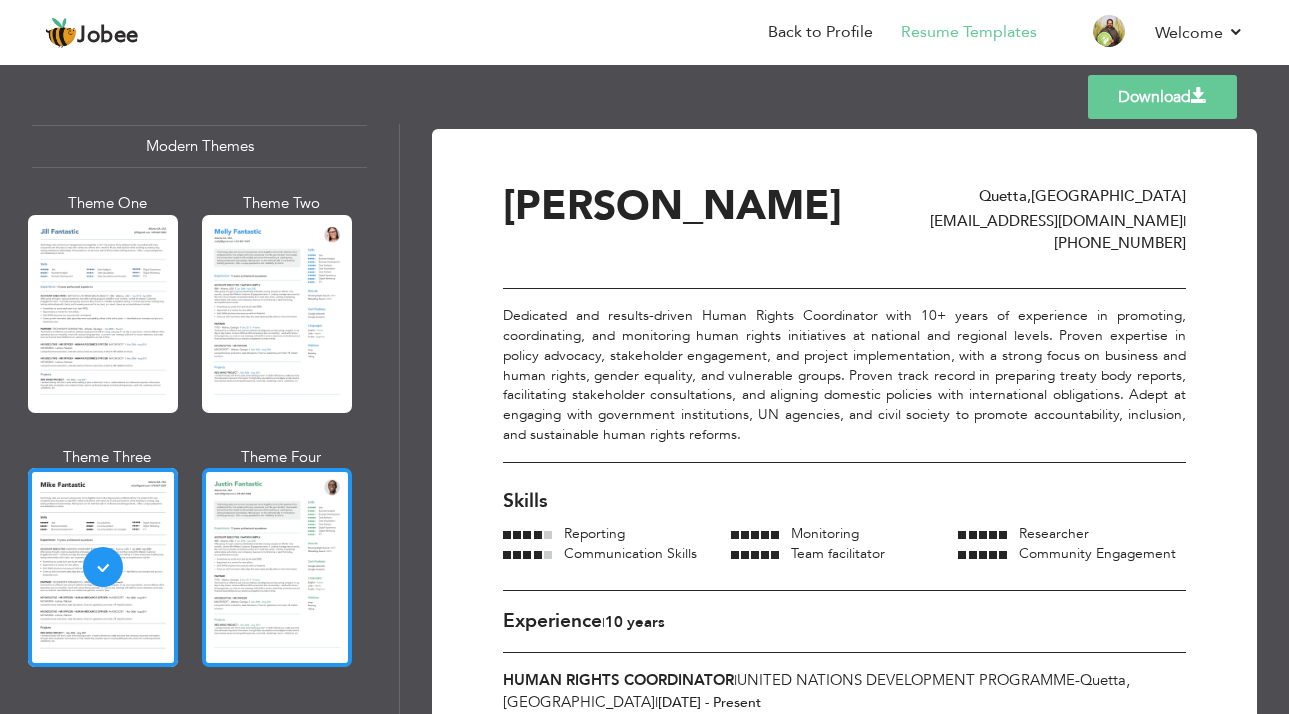 click at bounding box center (277, 567) 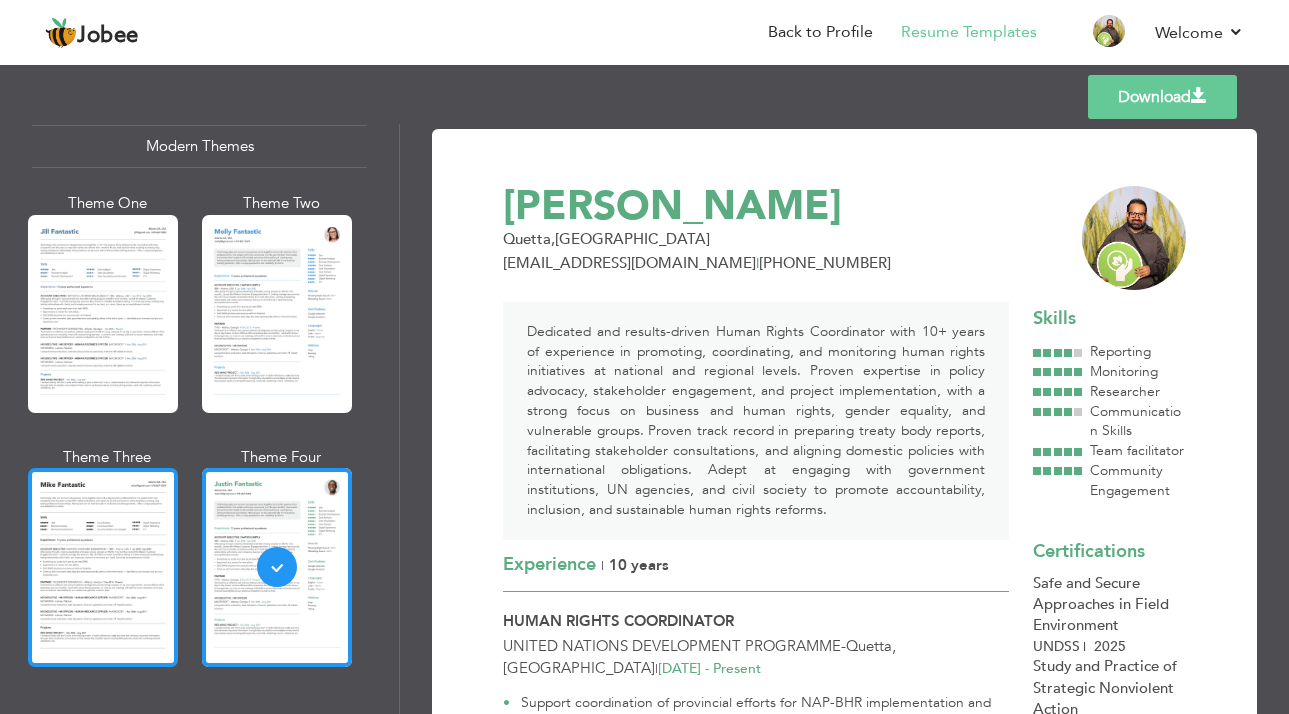 click at bounding box center [103, 567] 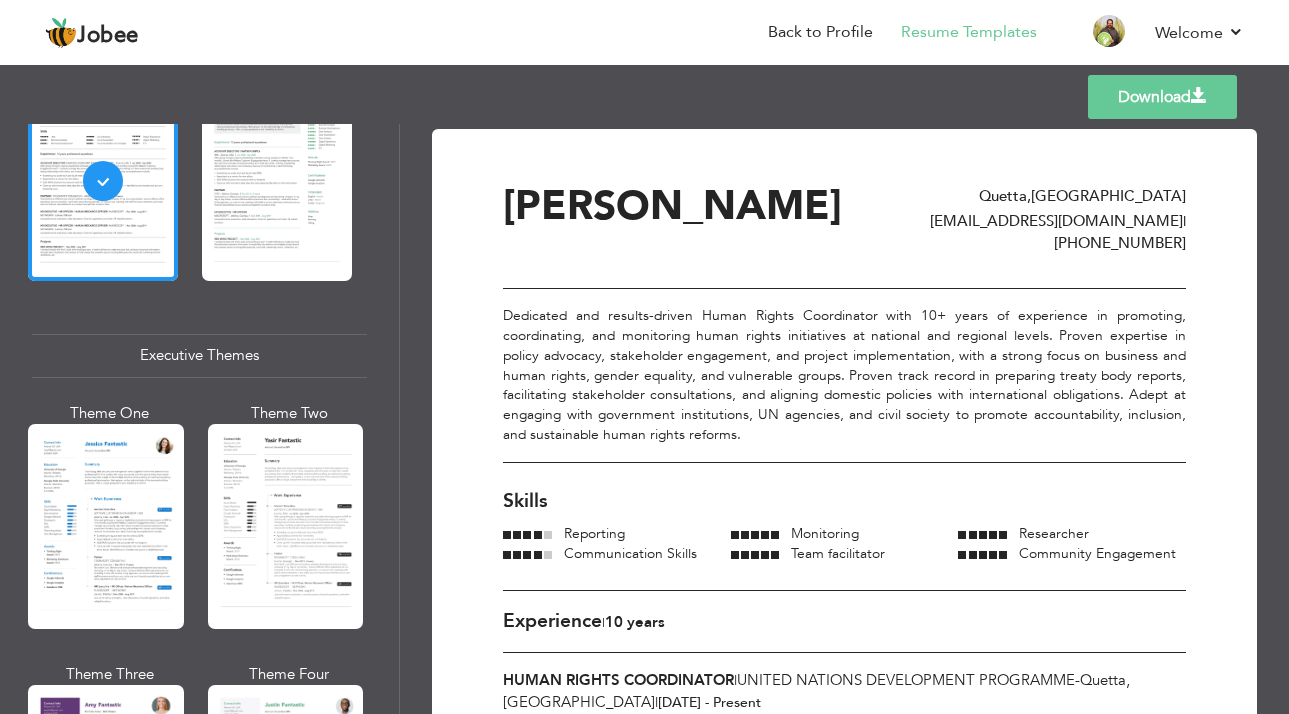 scroll, scrollTop: 1311, scrollLeft: 0, axis: vertical 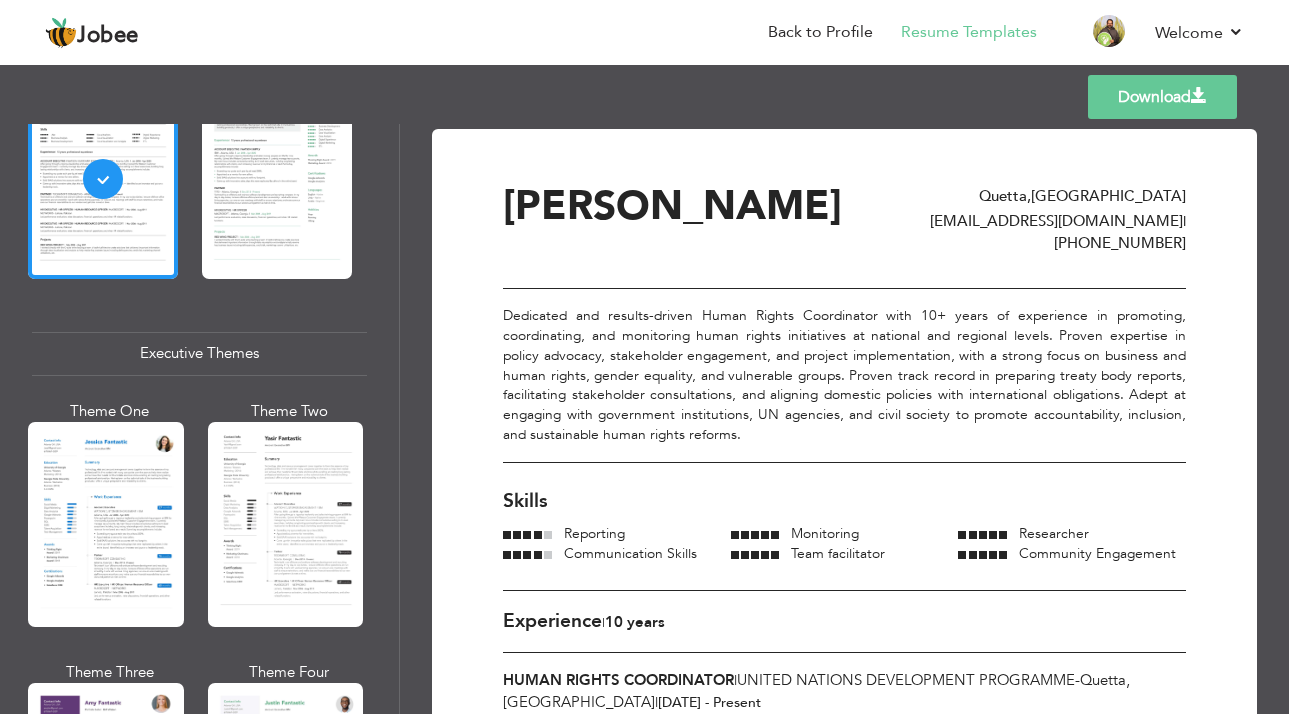click on "Download" at bounding box center [1162, 97] 